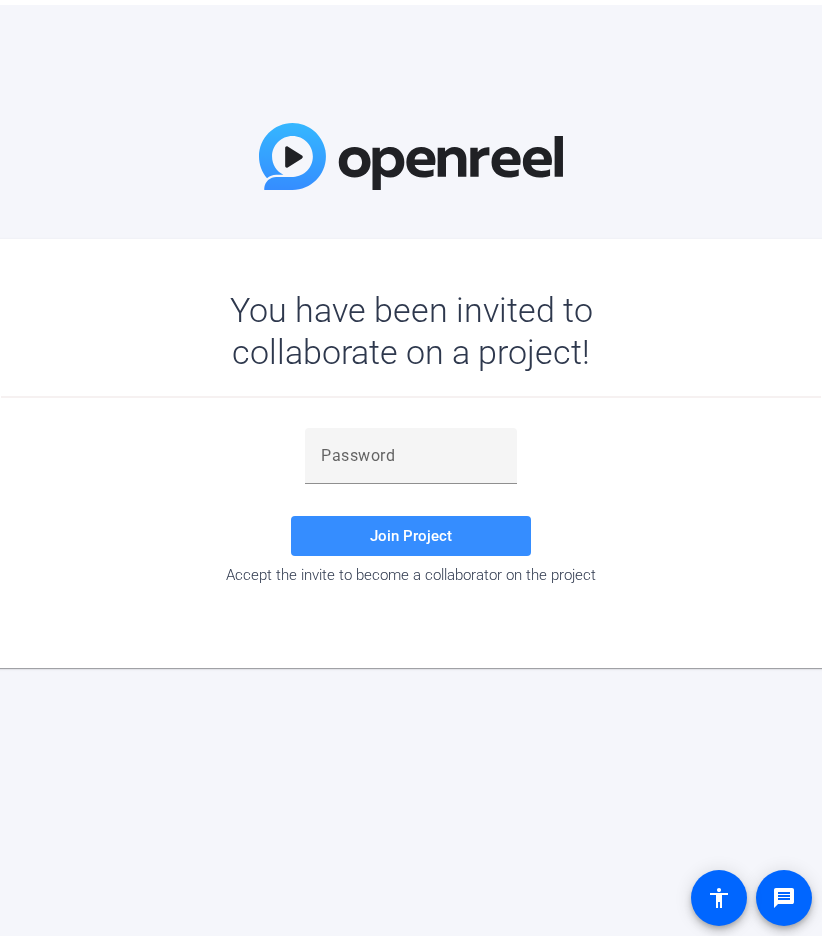 scroll, scrollTop: 0, scrollLeft: 0, axis: both 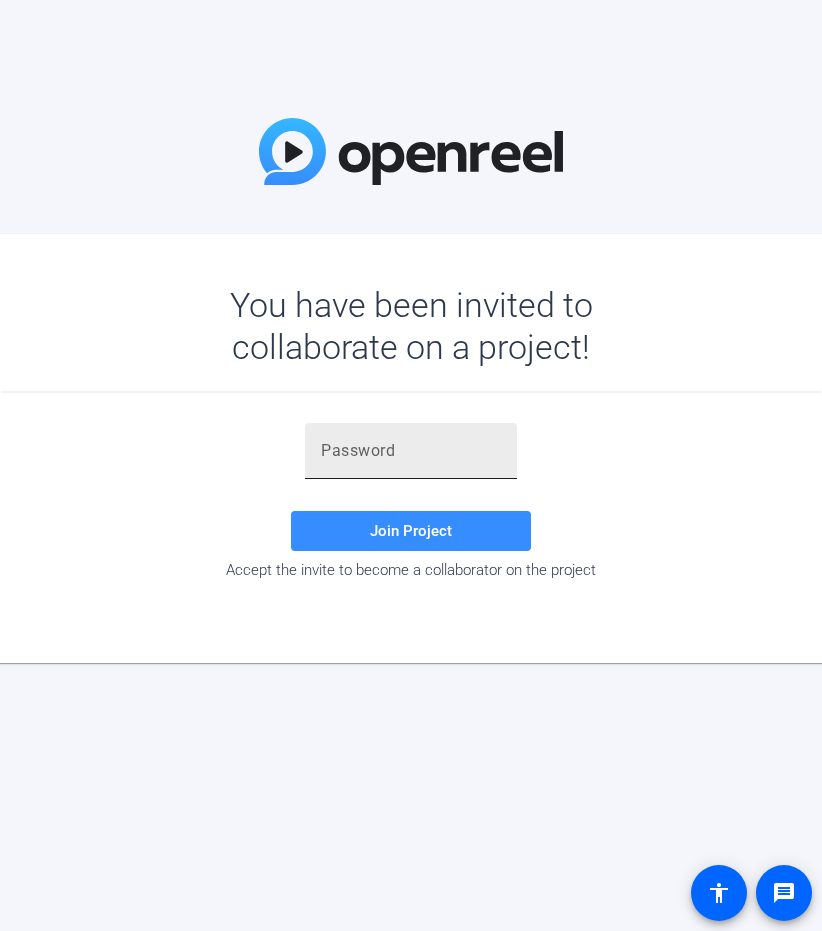 click 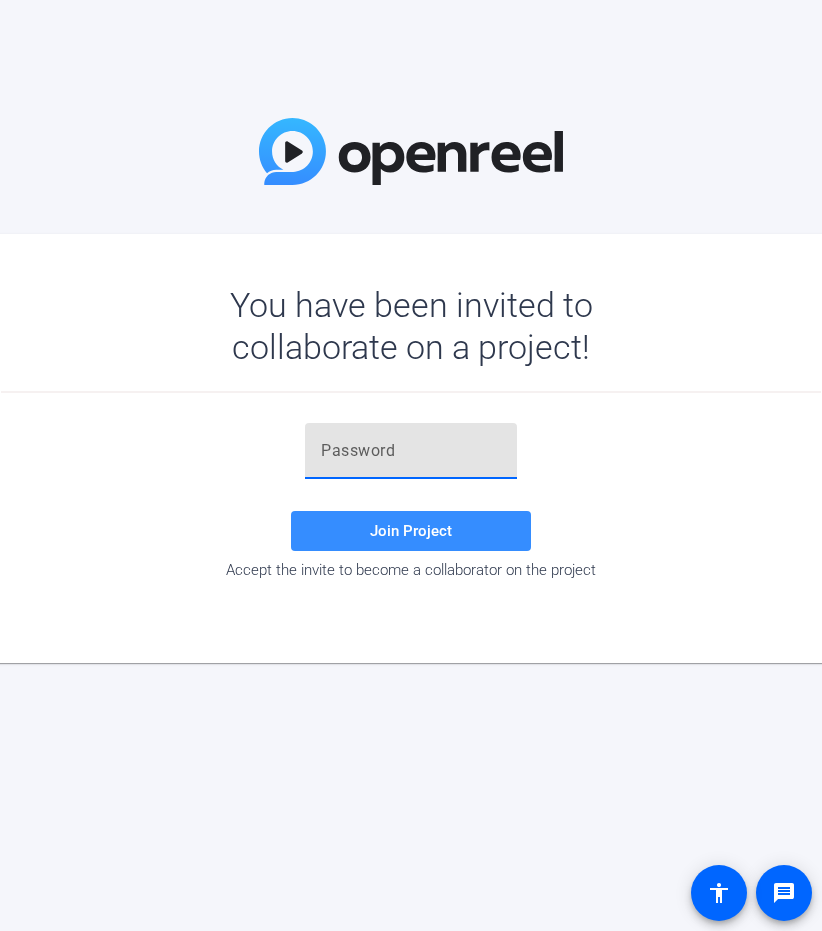 paste on "~)')7R" 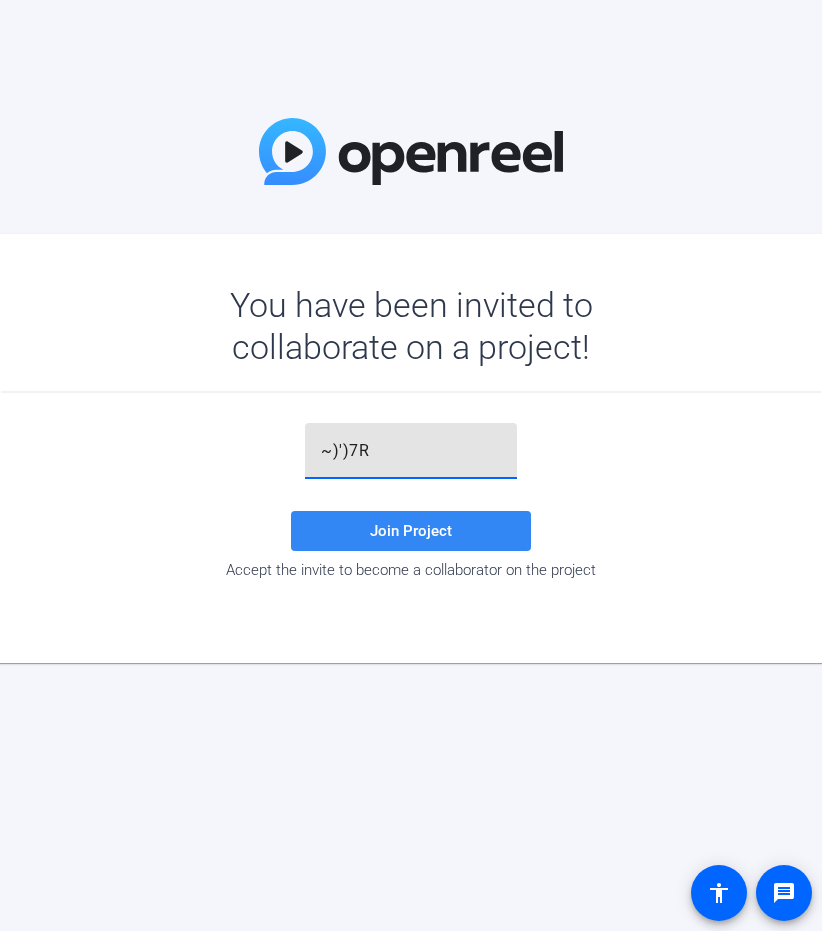 type on "~)')7R" 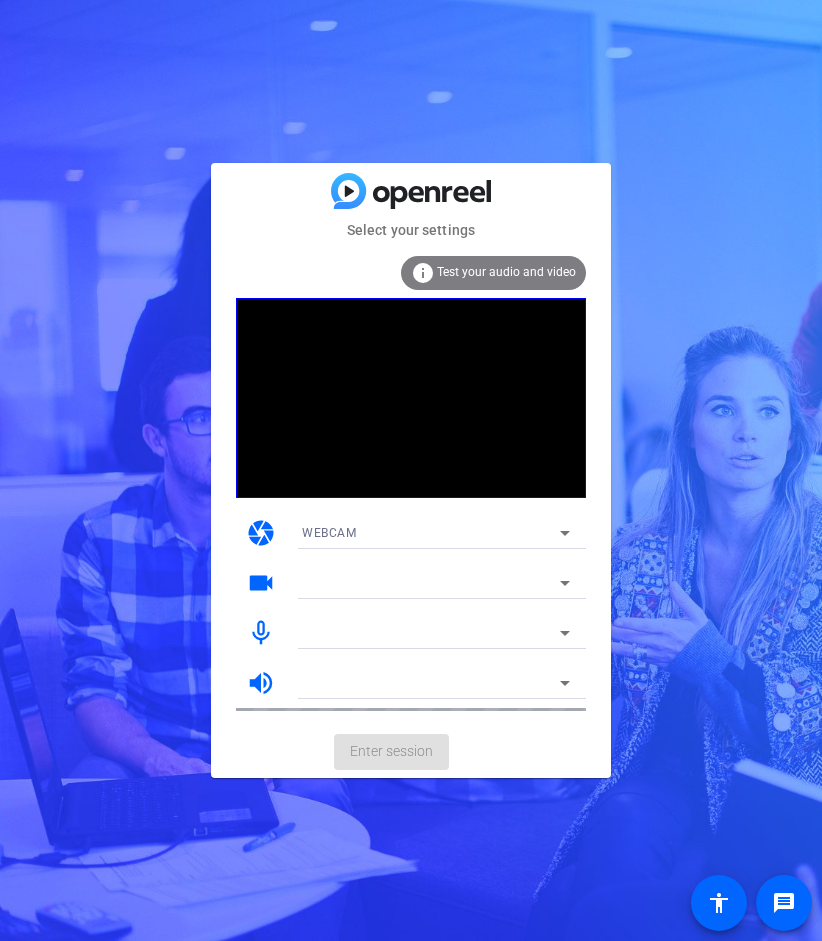 click on "Select your settings  info Test your audio and video camera WEBCAM videocam mic_none volume_up  Enter session" 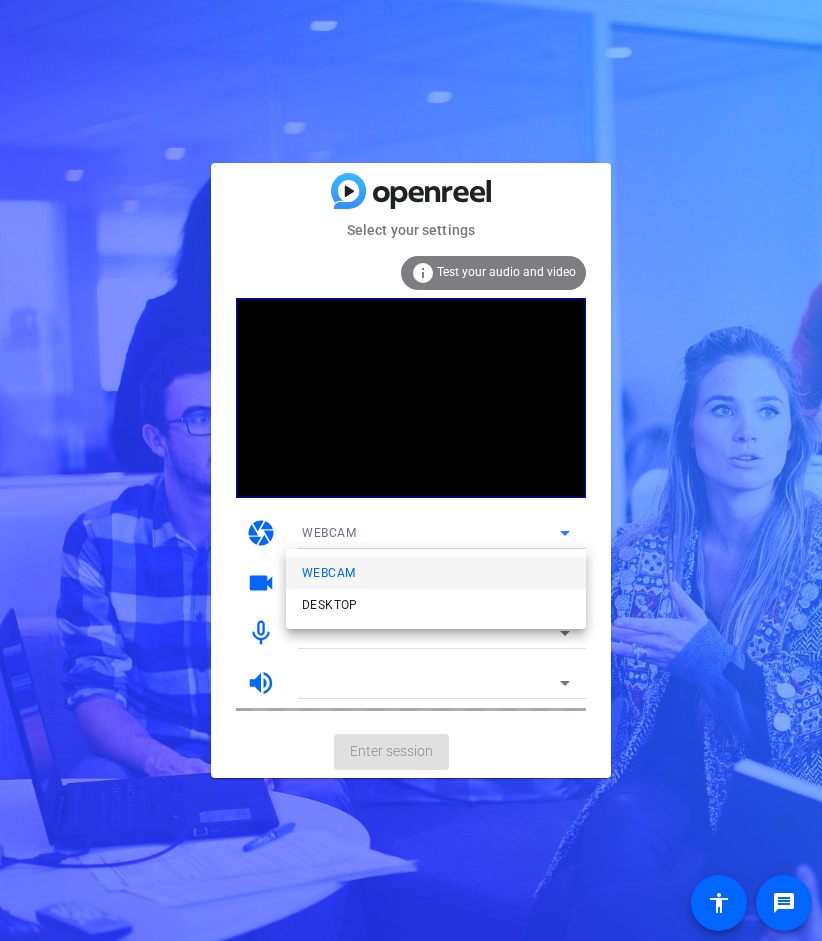 click at bounding box center (411, 470) 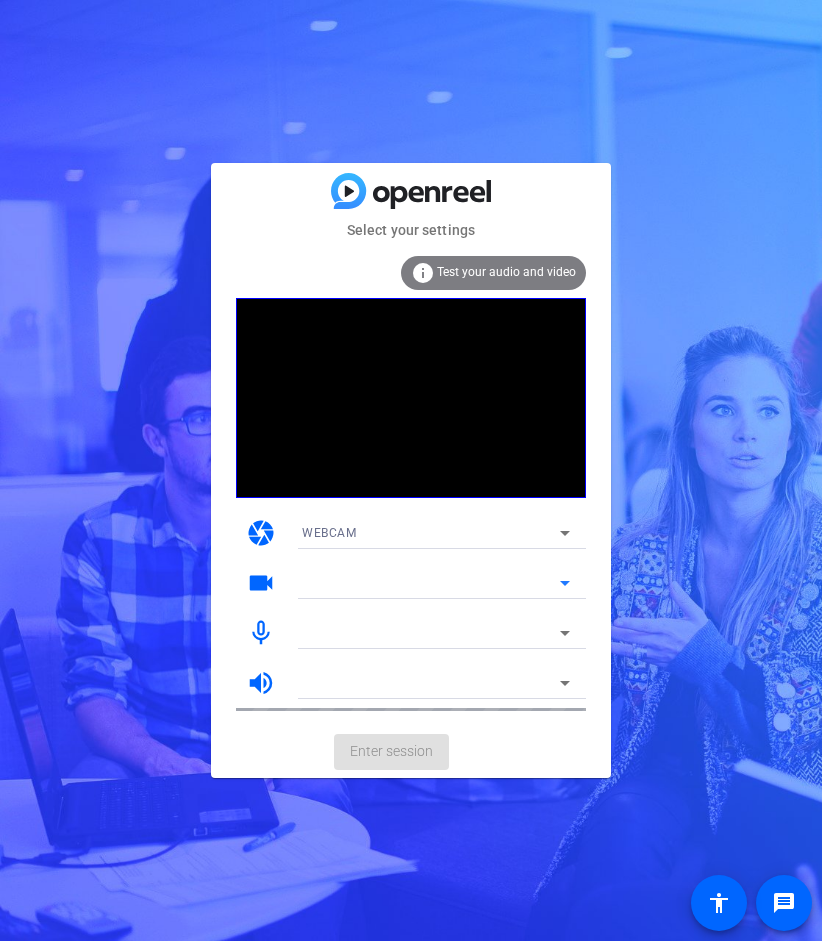 click at bounding box center [431, 583] 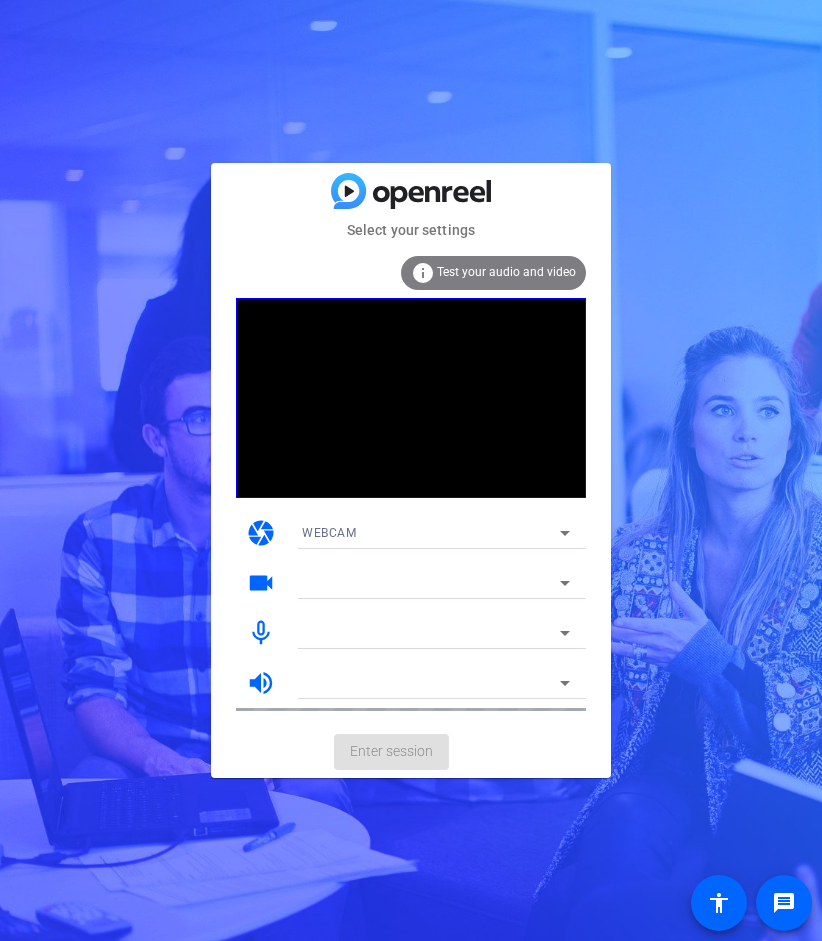 drag, startPoint x: 440, startPoint y: 813, endPoint x: 429, endPoint y: 760, distance: 54.129475 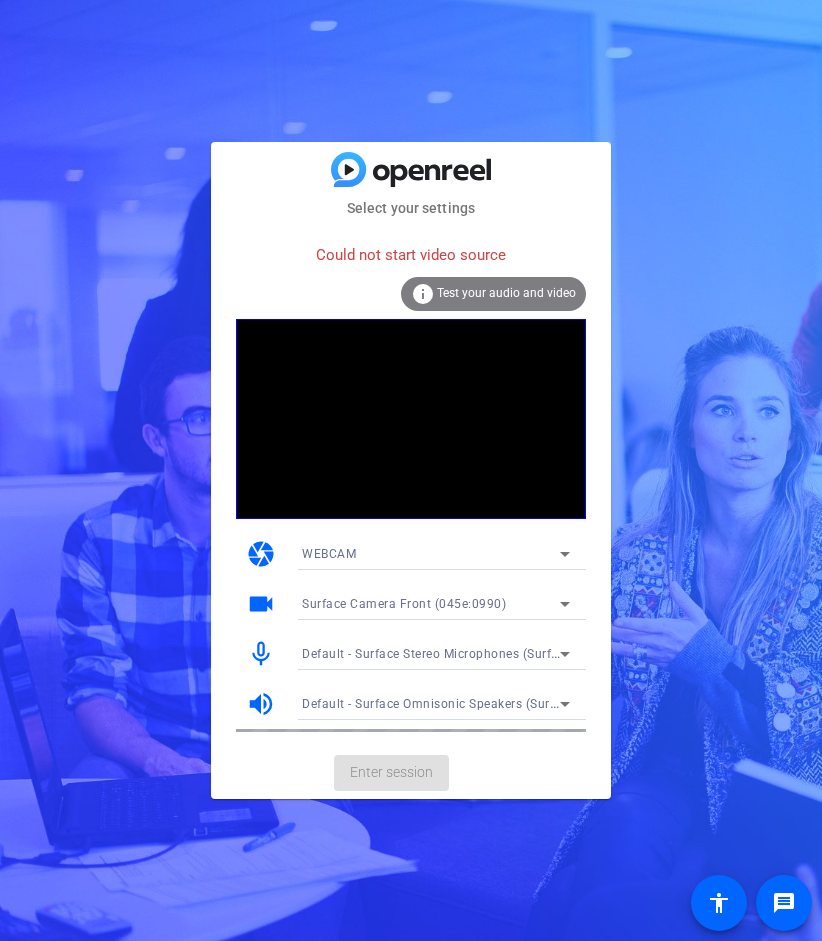 click on "Surface Camera Front (045e:0990)" at bounding box center [404, 604] 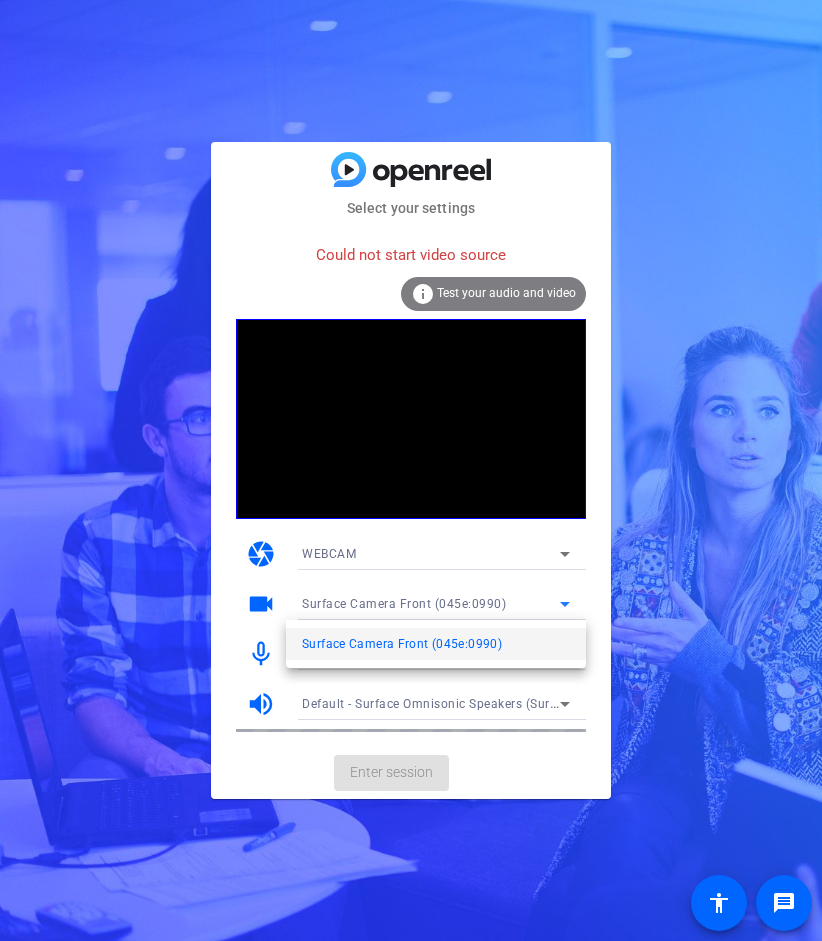 click at bounding box center (411, 470) 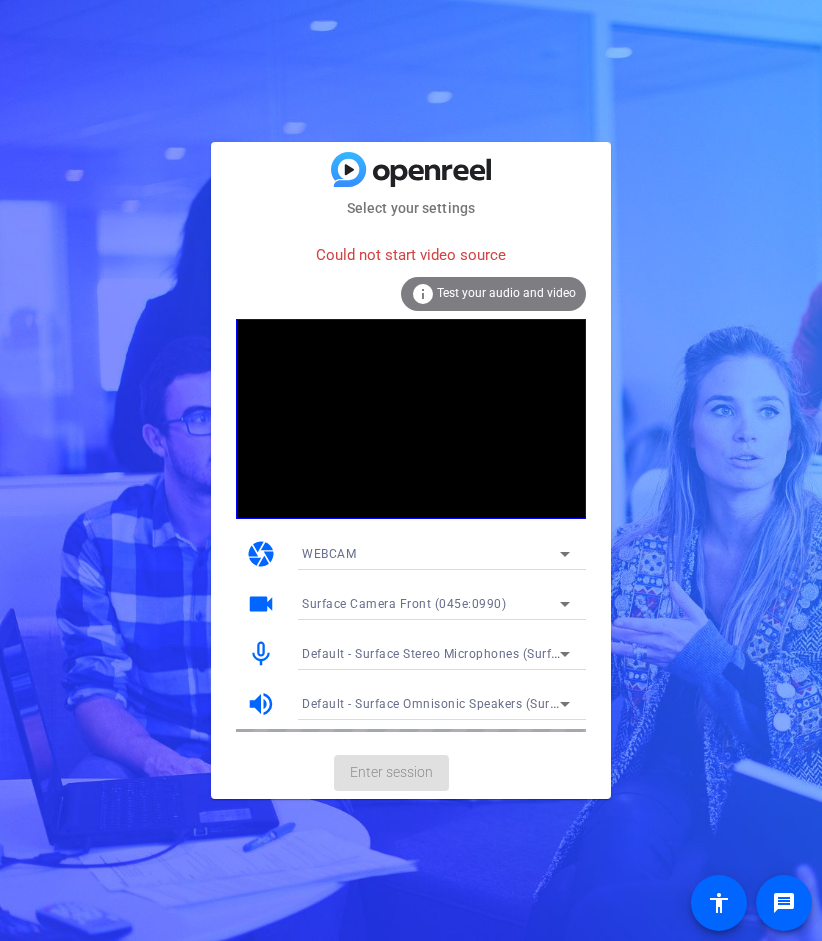 click on "Surface Camera Front (045e:0990)" at bounding box center (404, 604) 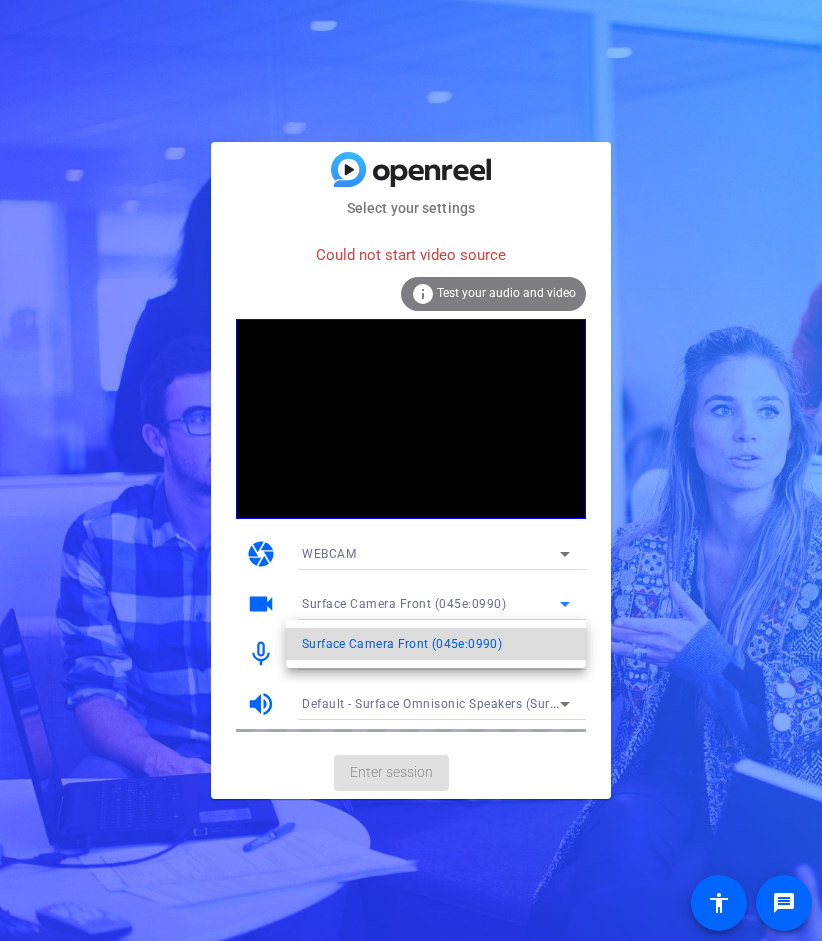 click on "Surface Camera Front (045e:0990)" at bounding box center (402, 644) 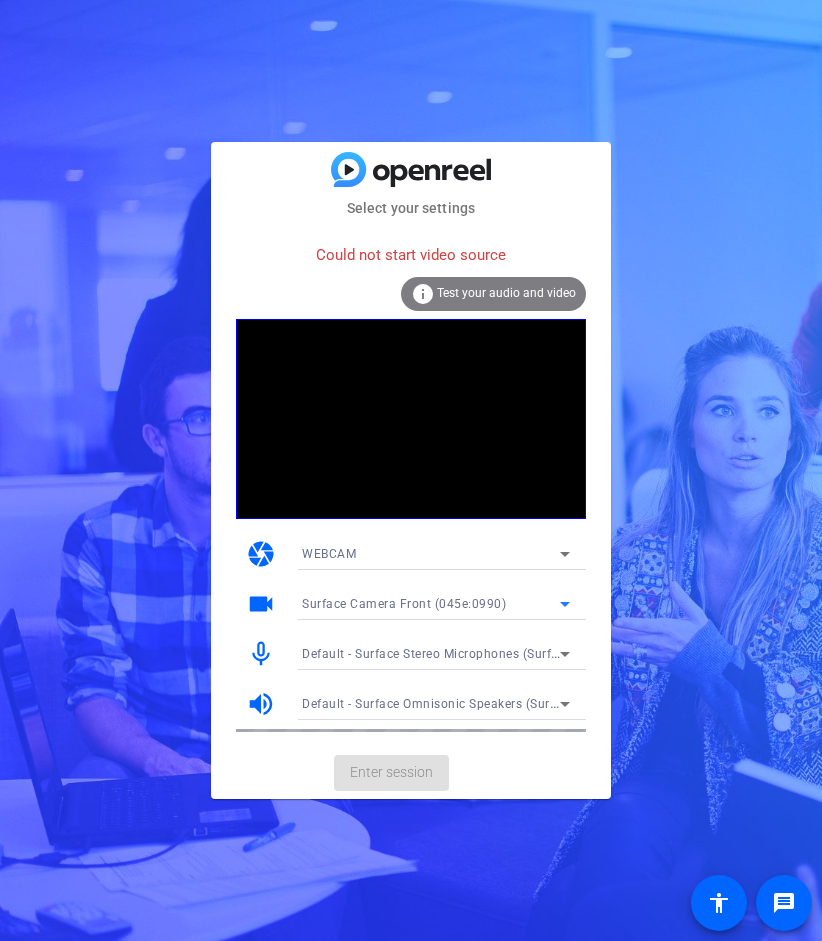 click on "Surface Camera Front (045e:0990)" at bounding box center [431, 603] 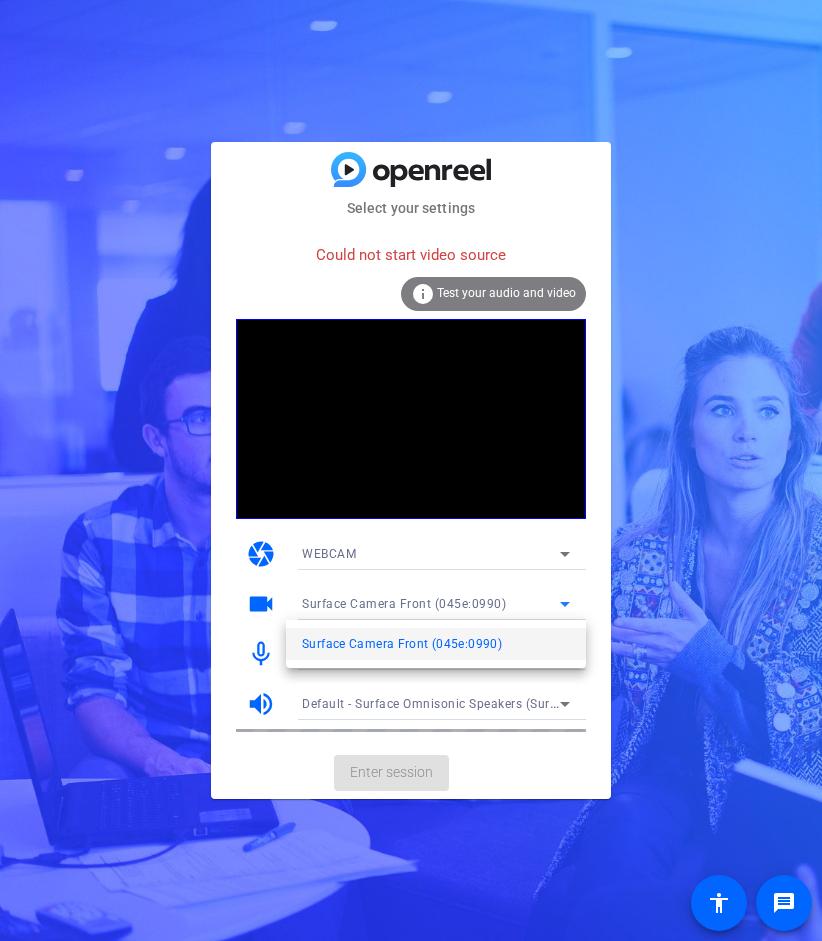 click on "Surface Camera Front (045e:0990)" at bounding box center [402, 644] 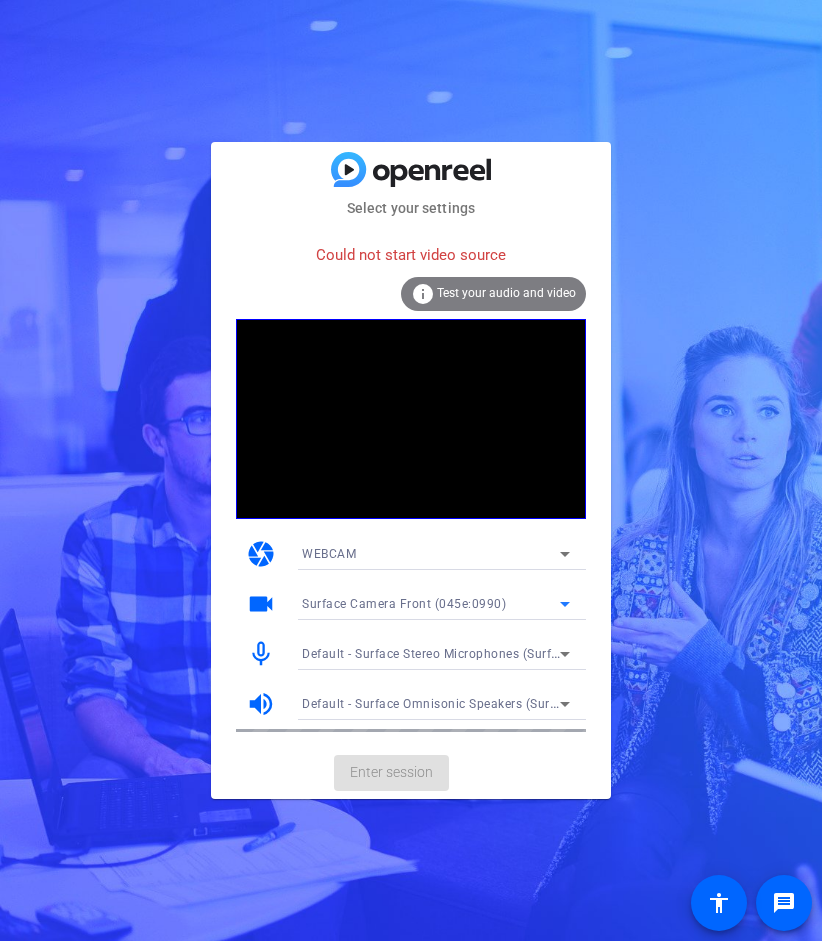 click on "Enter session" 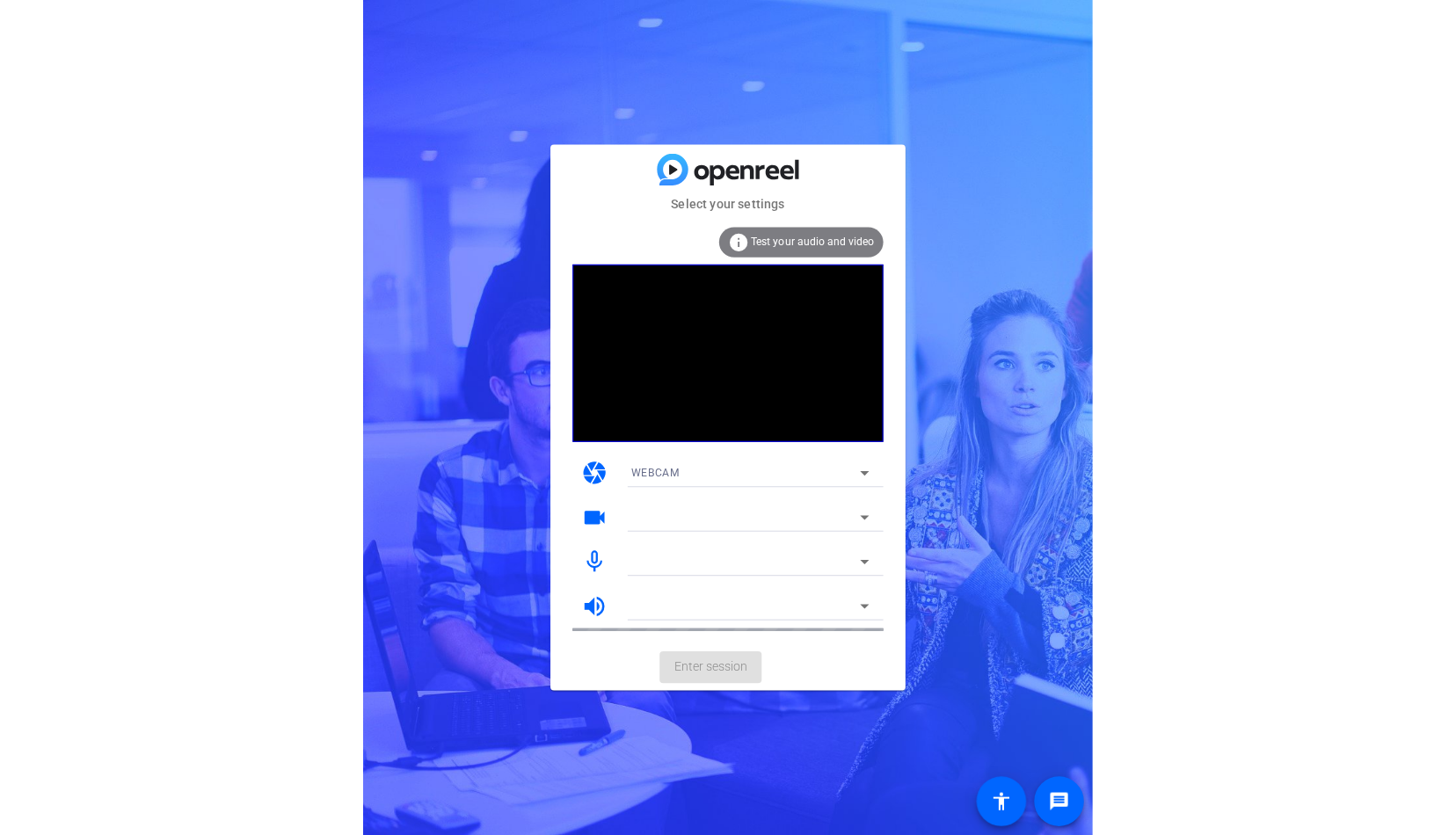 scroll, scrollTop: 0, scrollLeft: 0, axis: both 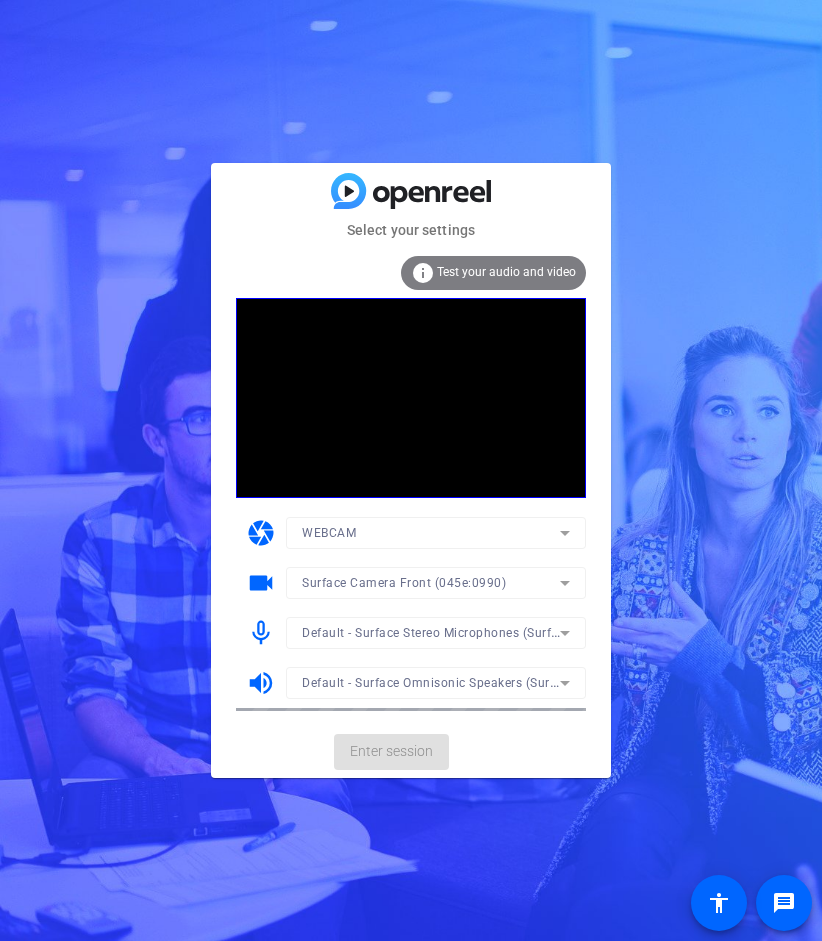 click on "Test your audio and video" 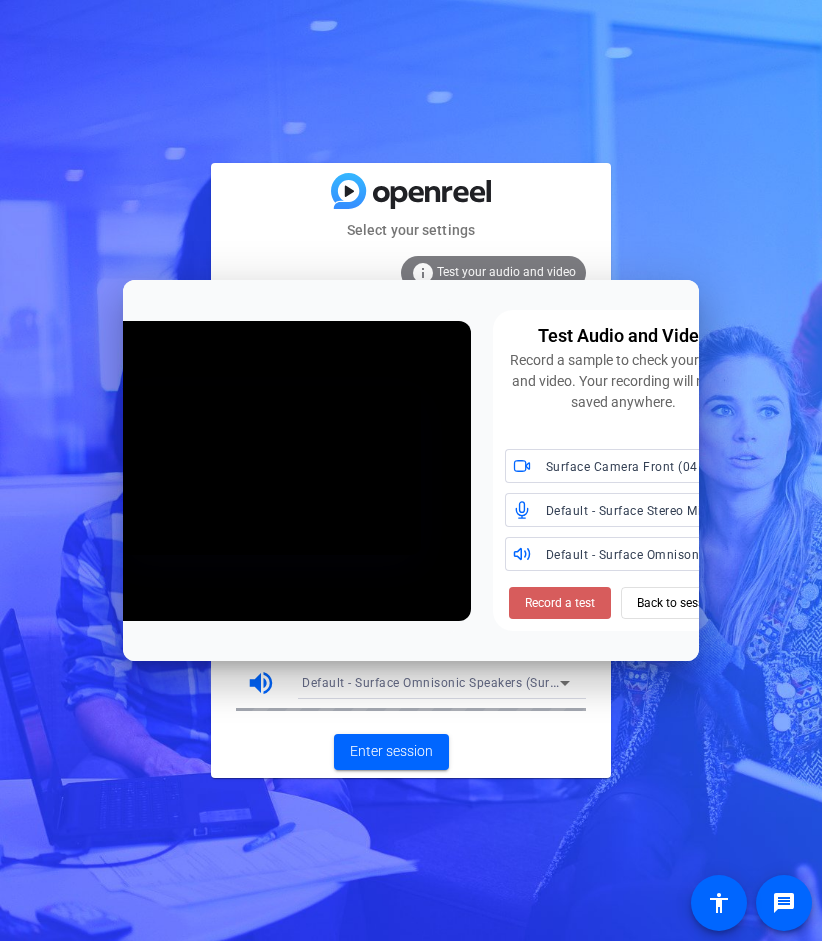 click on "Record a test" at bounding box center [560, 603] 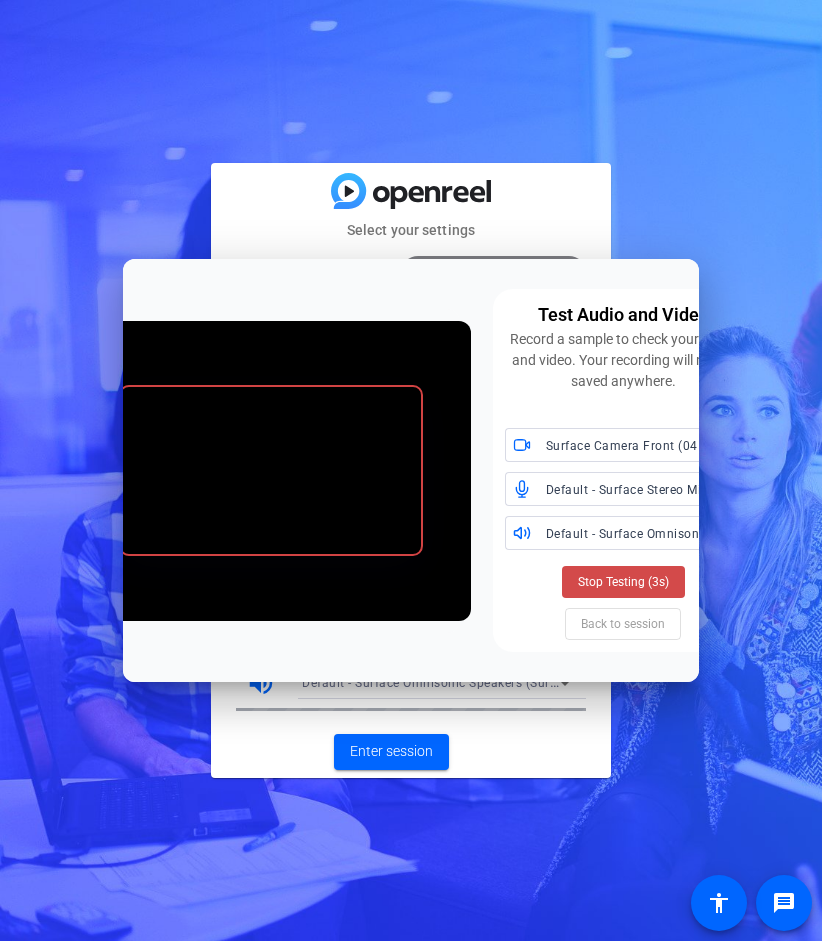 click on "Stop Testing (3s)" at bounding box center (623, 582) 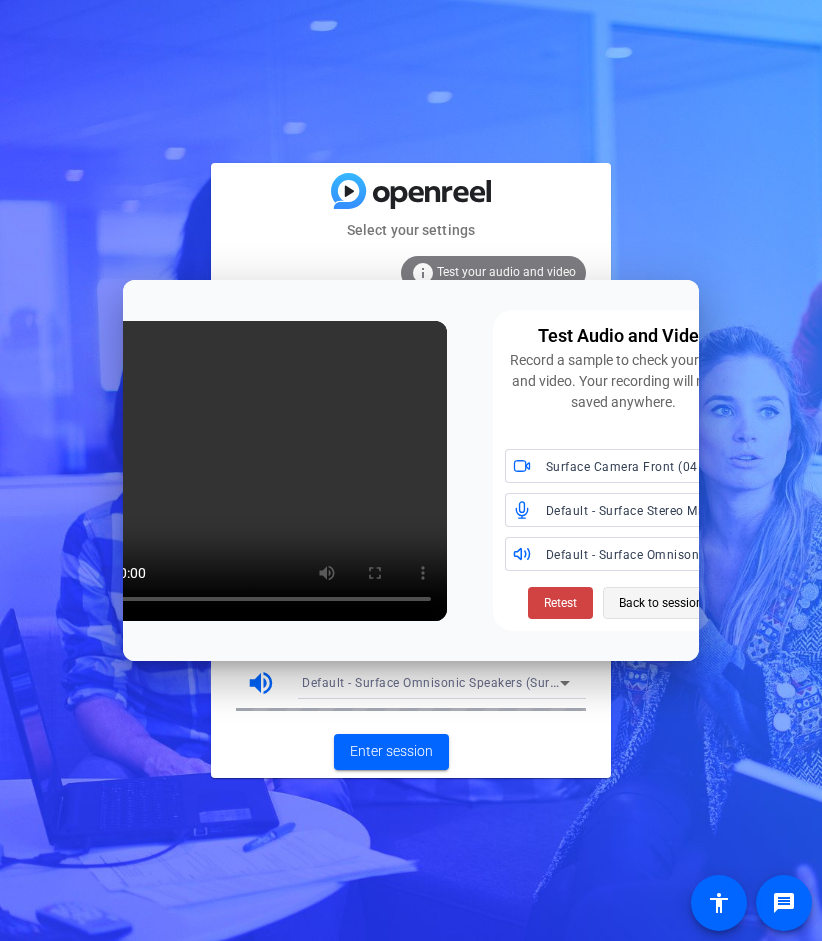 click on "Back to session" at bounding box center (661, 603) 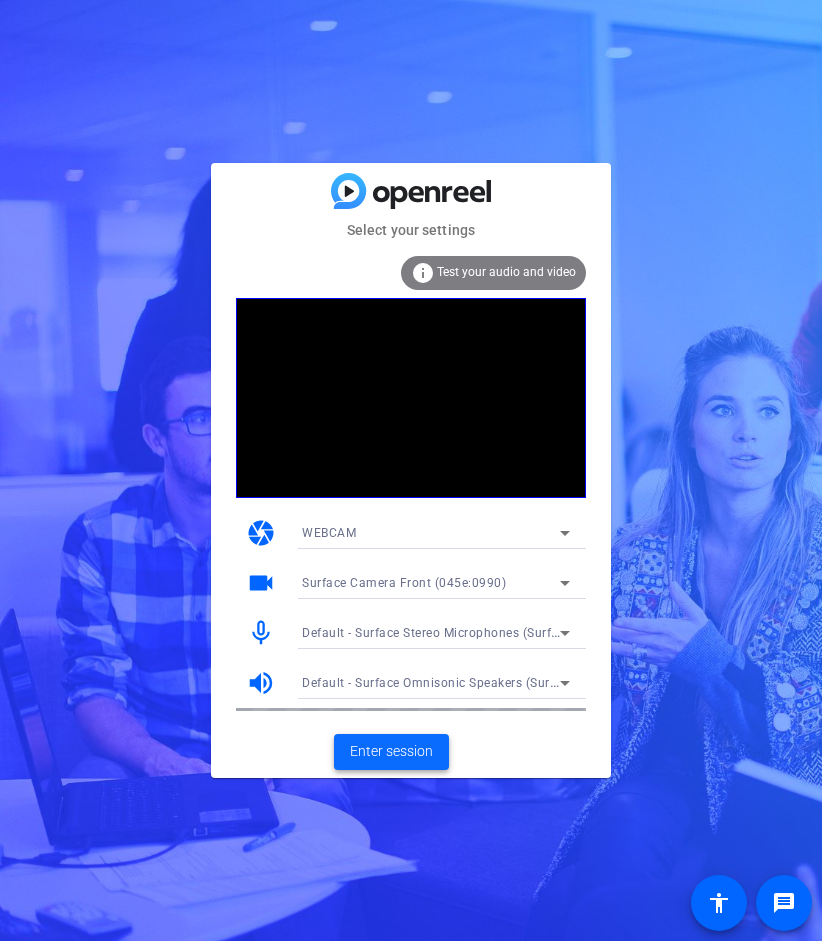 click on "Enter session" 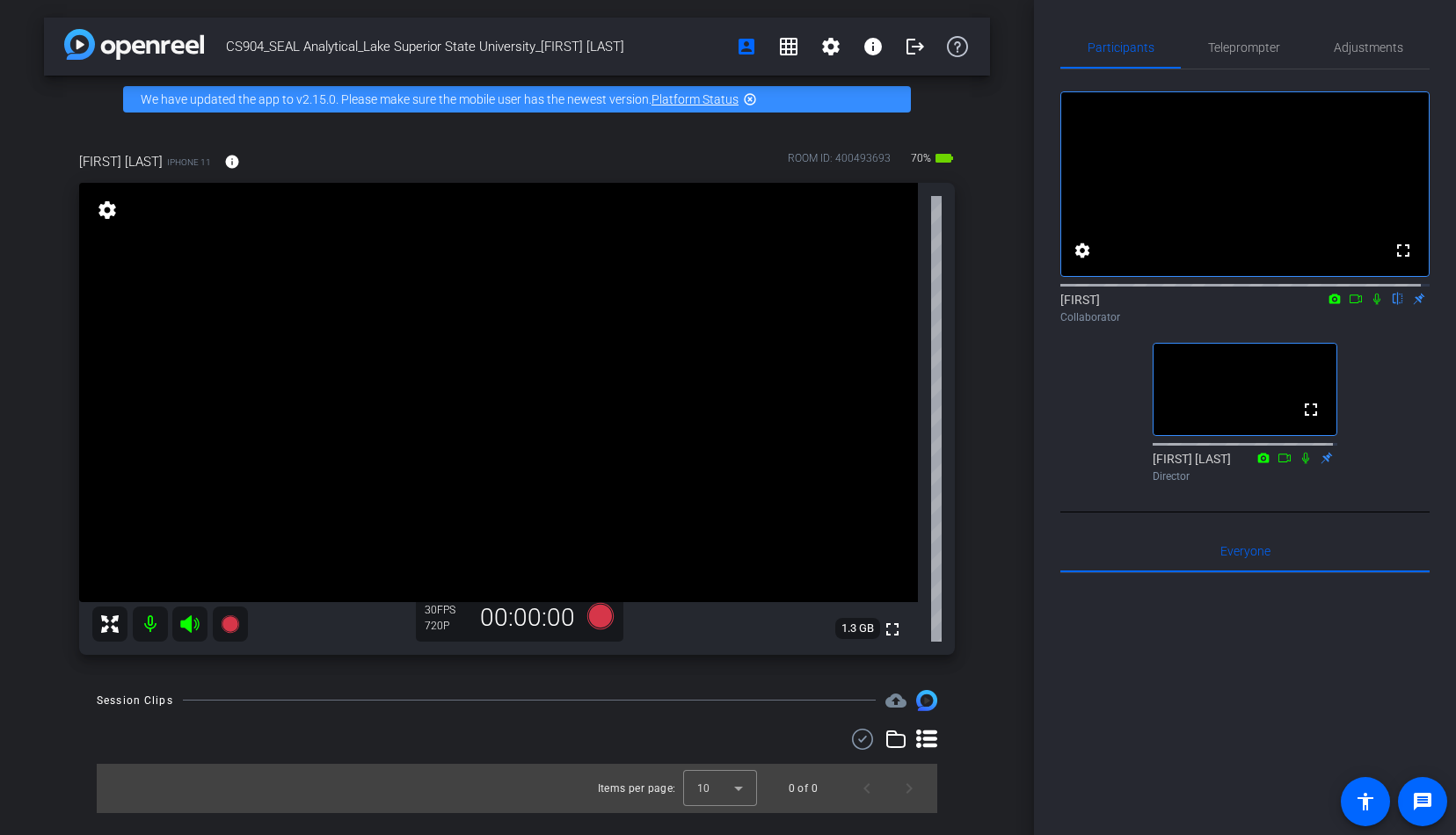 click on "fullscreen settings  [FIRST]
flip
Collaborator  fullscreen  [FIRST] [LAST]
Director" 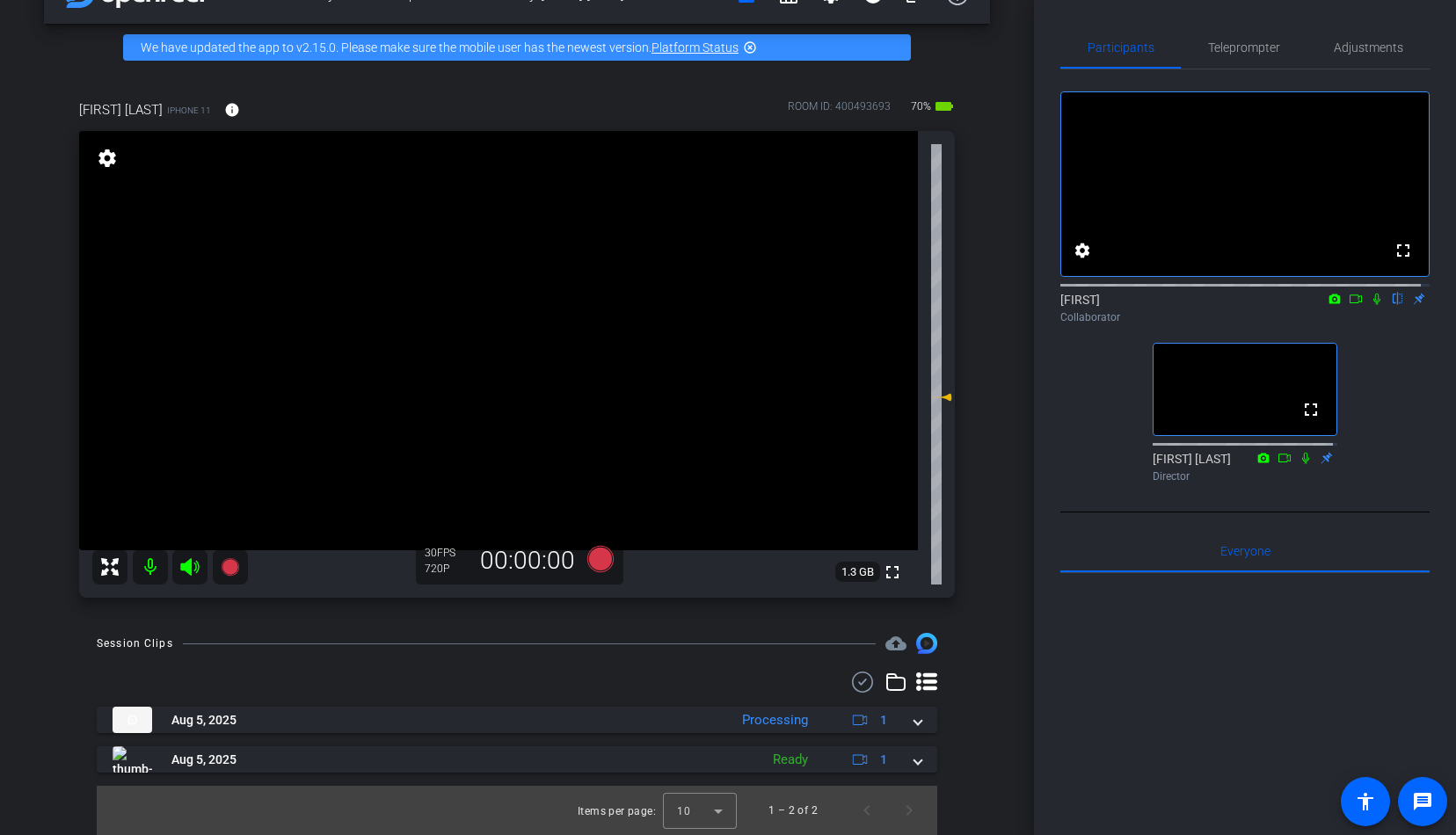 scroll, scrollTop: 0, scrollLeft: 0, axis: both 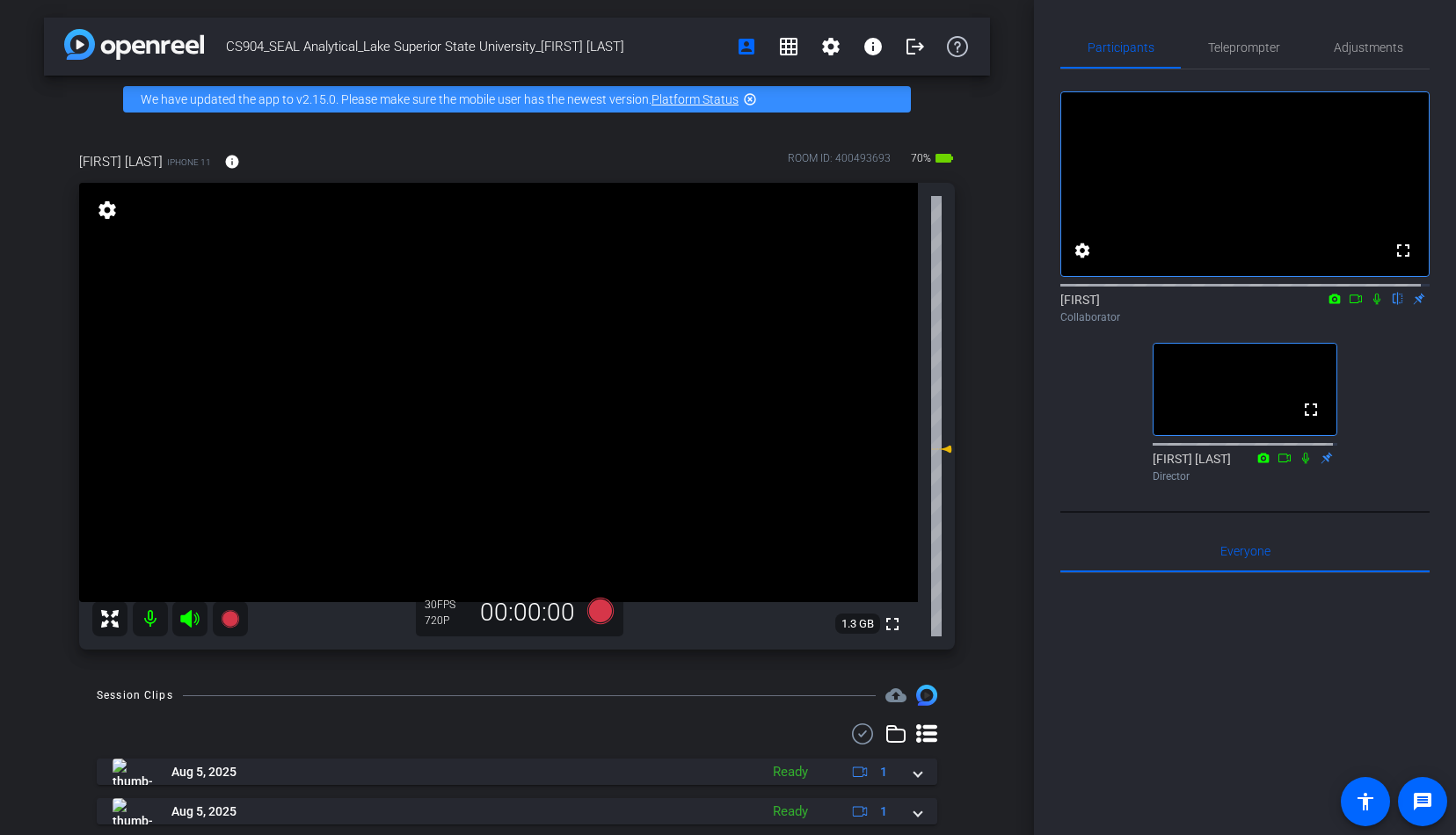 click 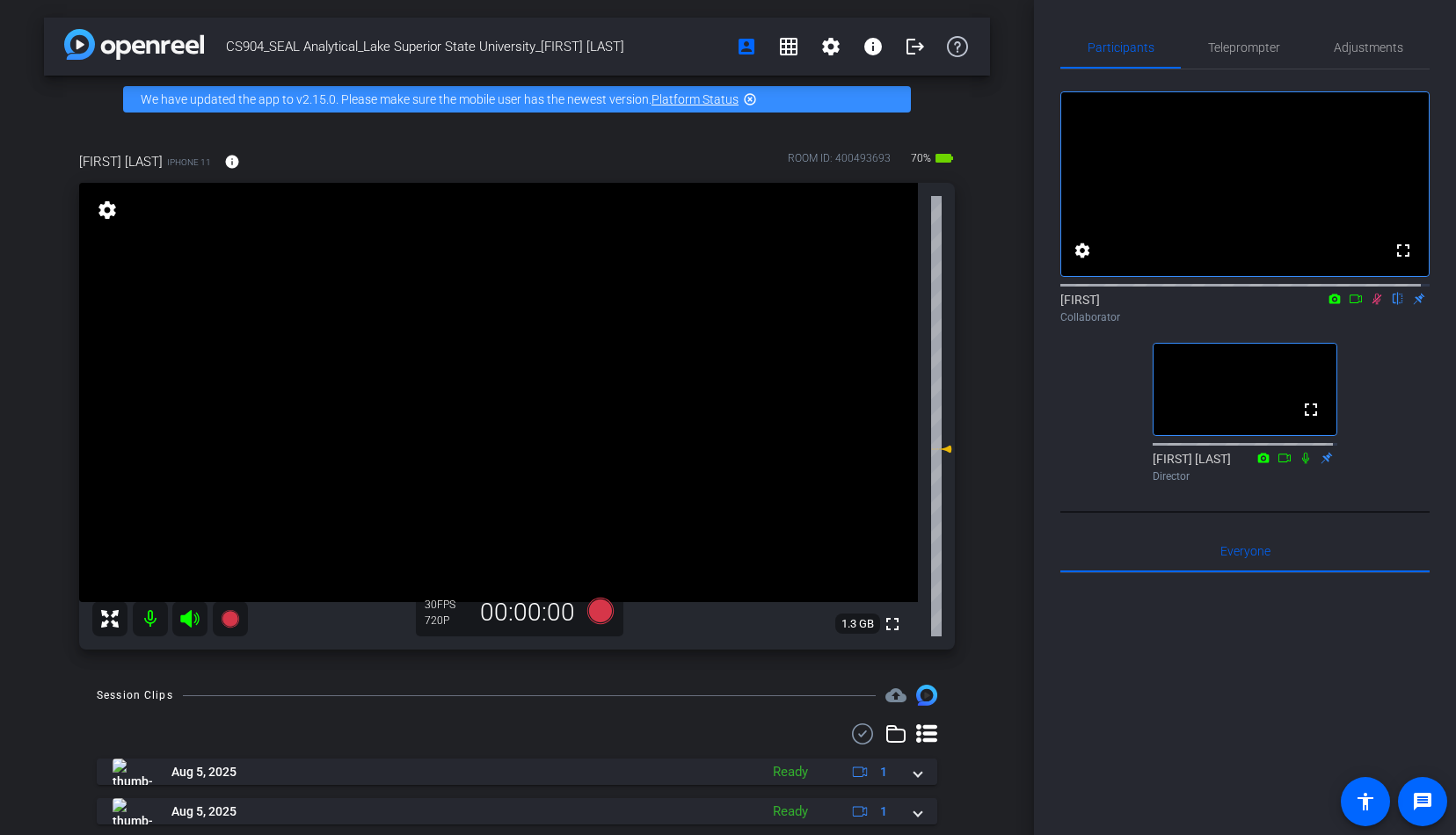 click 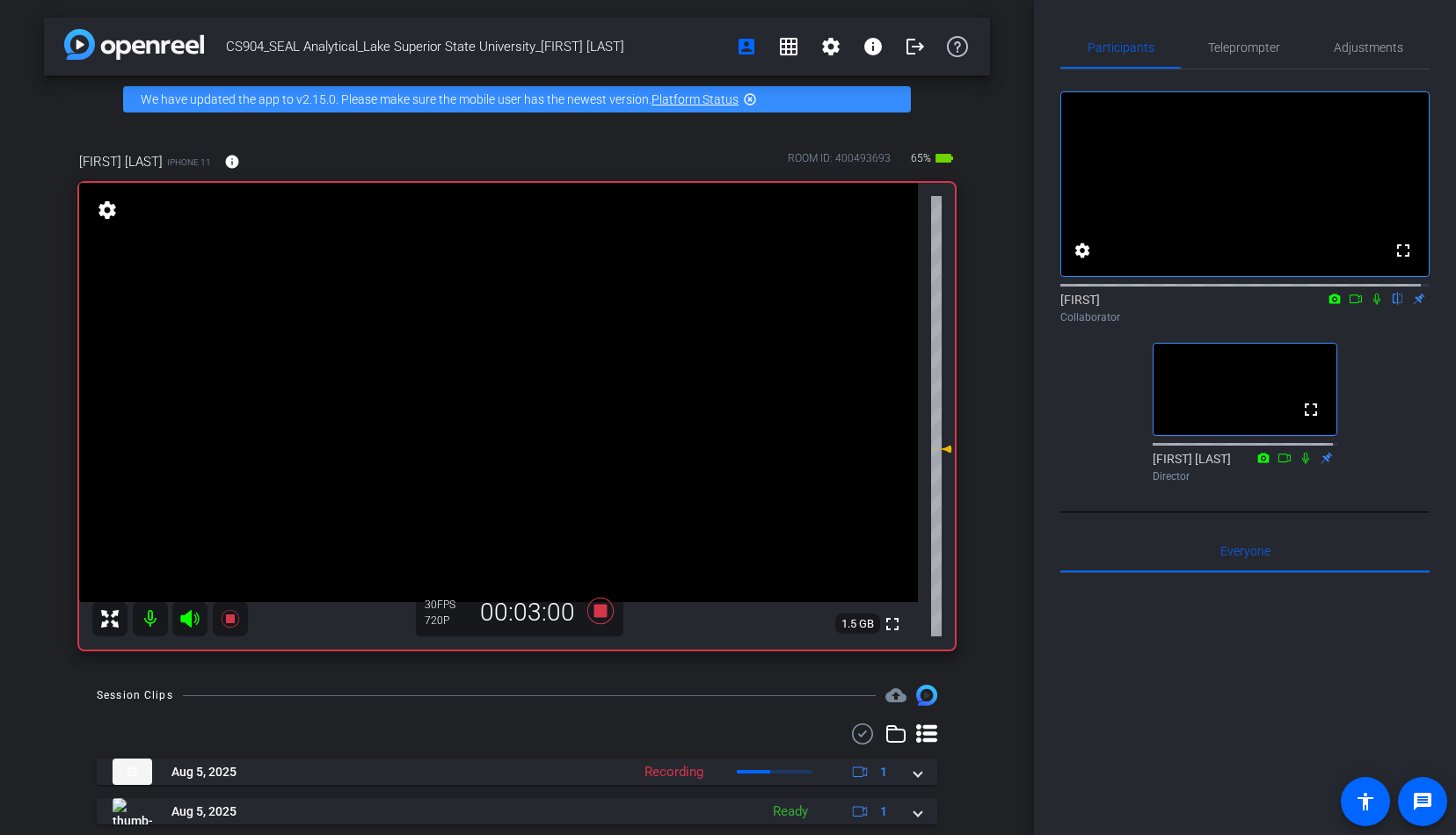 click 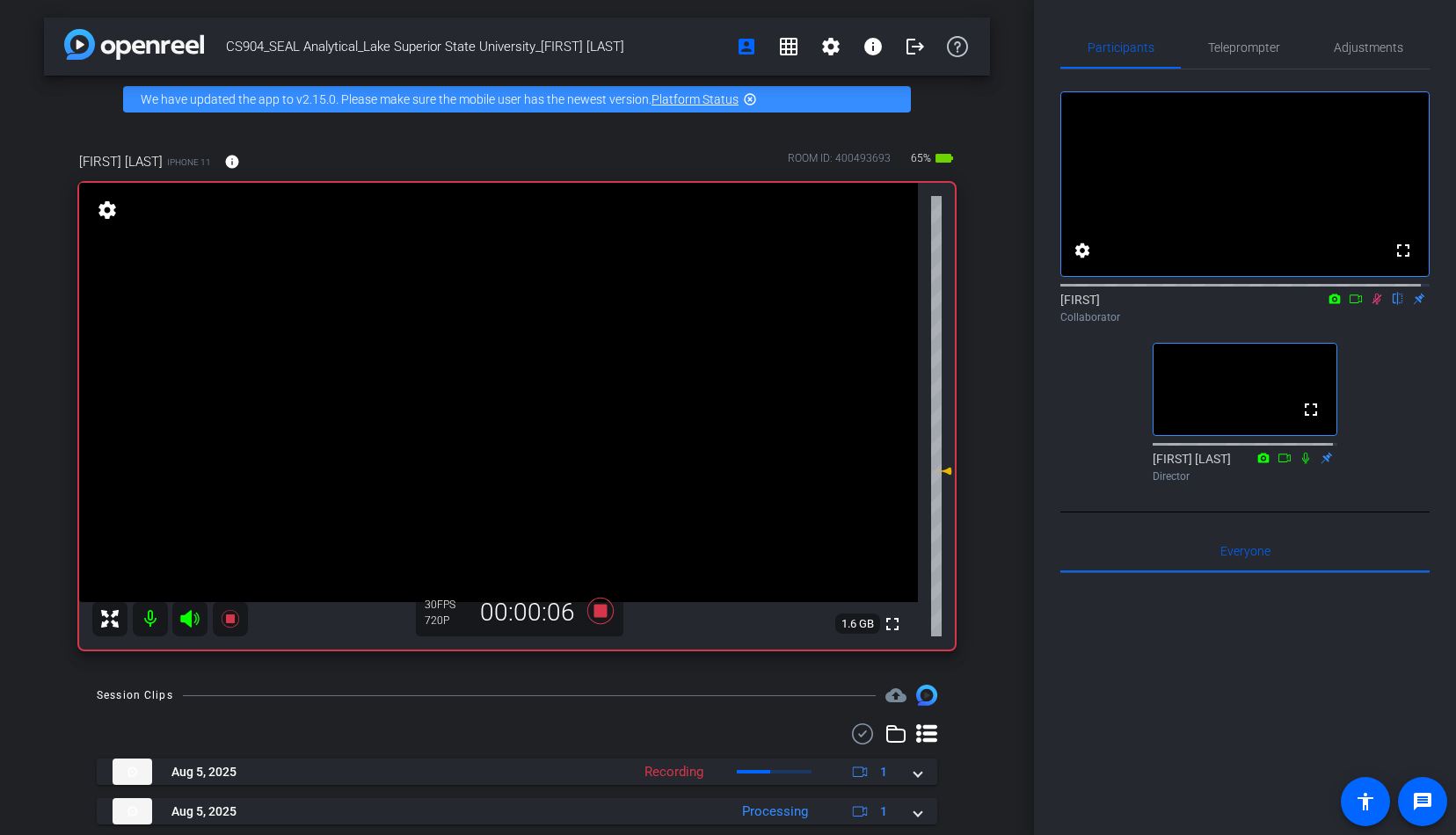 click 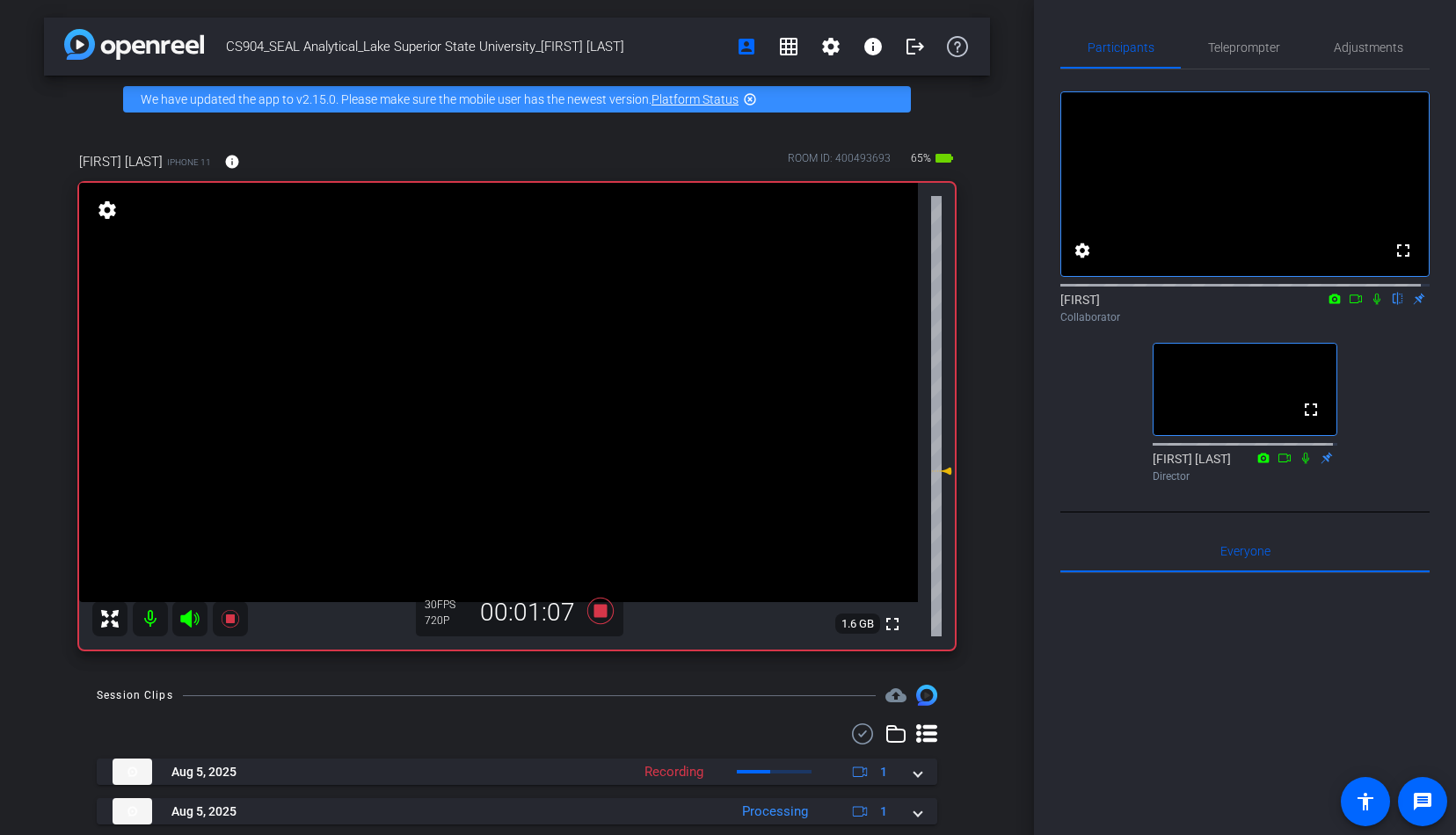 click 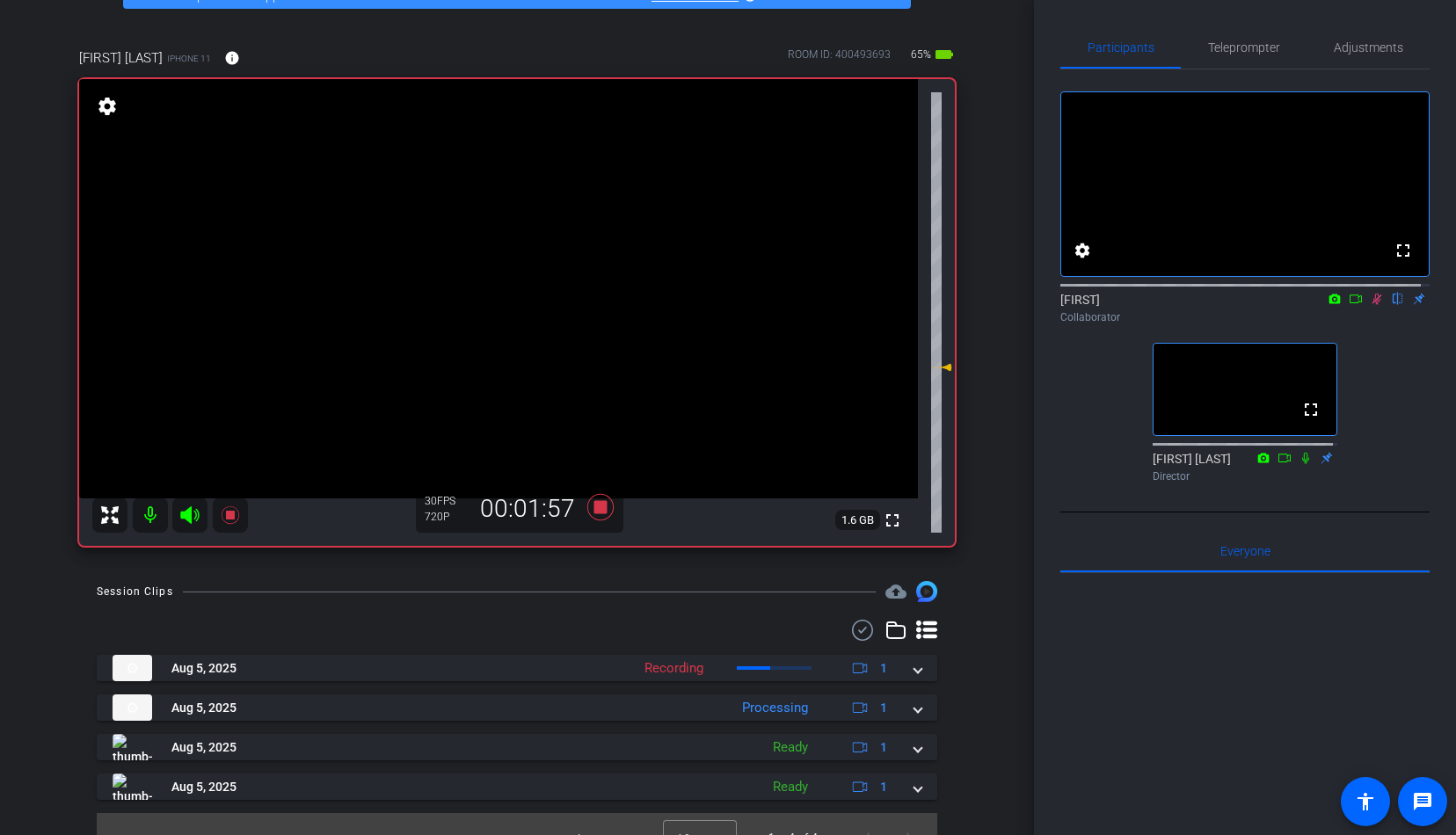 scroll, scrollTop: 0, scrollLeft: 0, axis: both 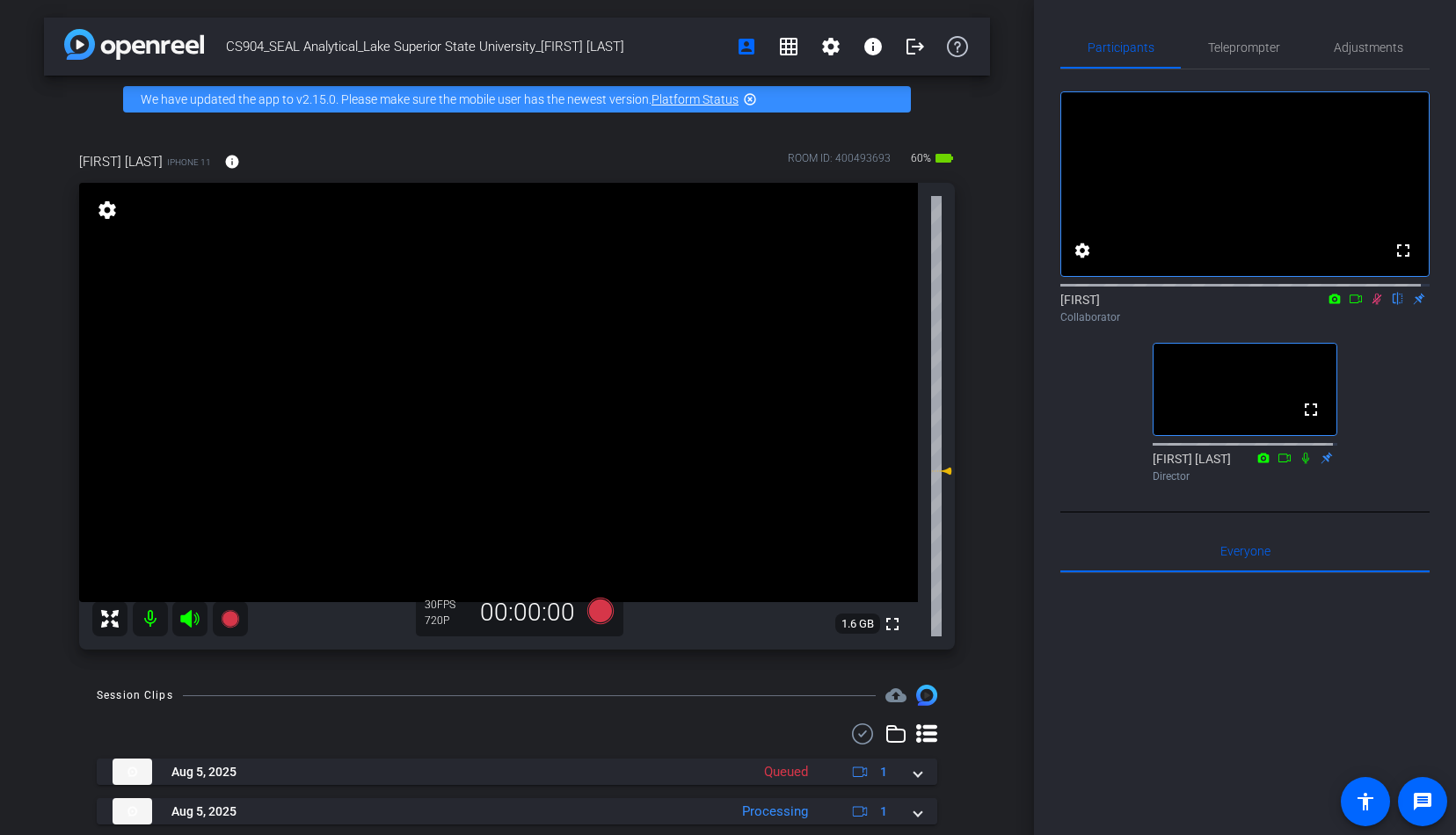 click 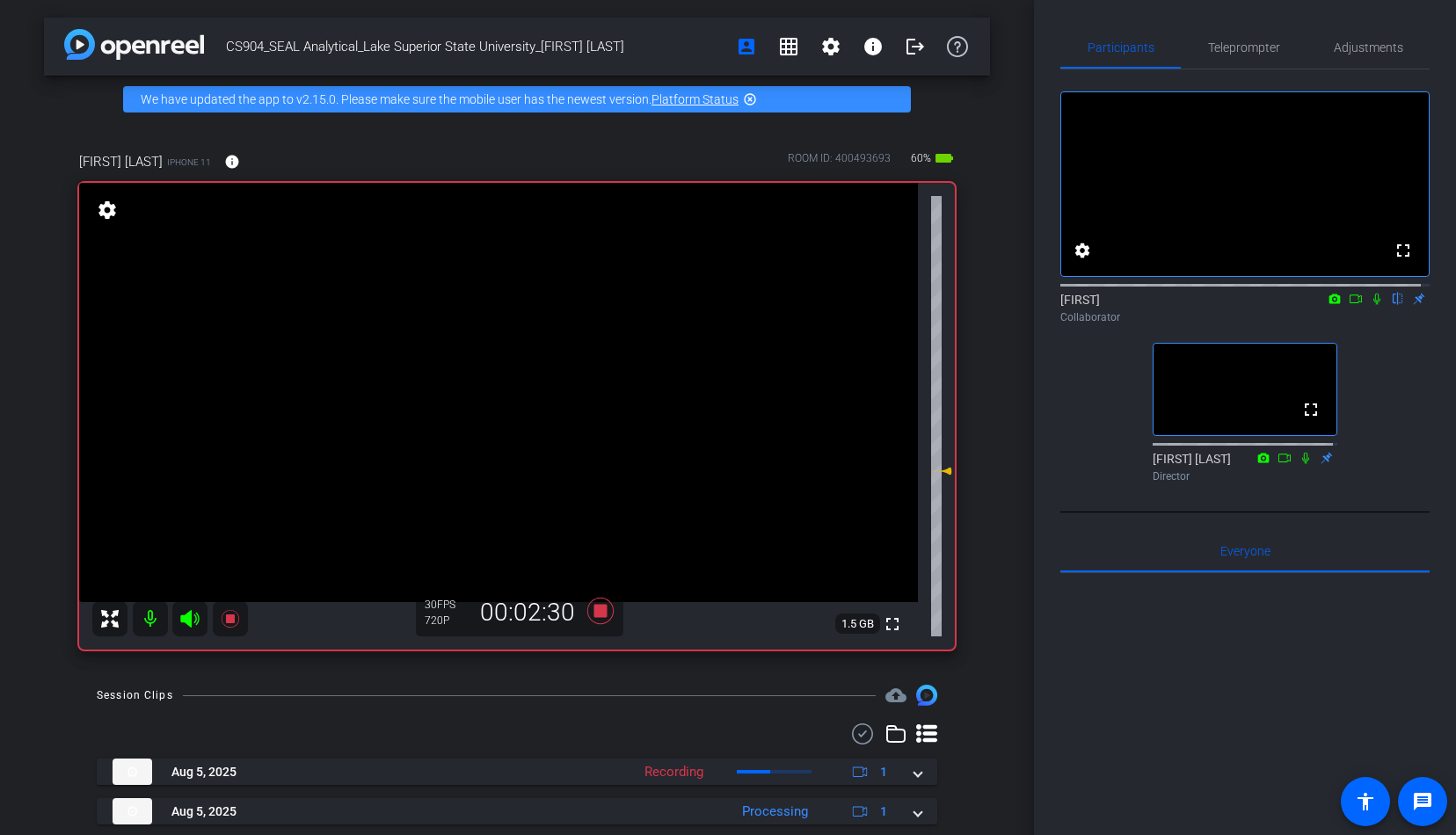 click 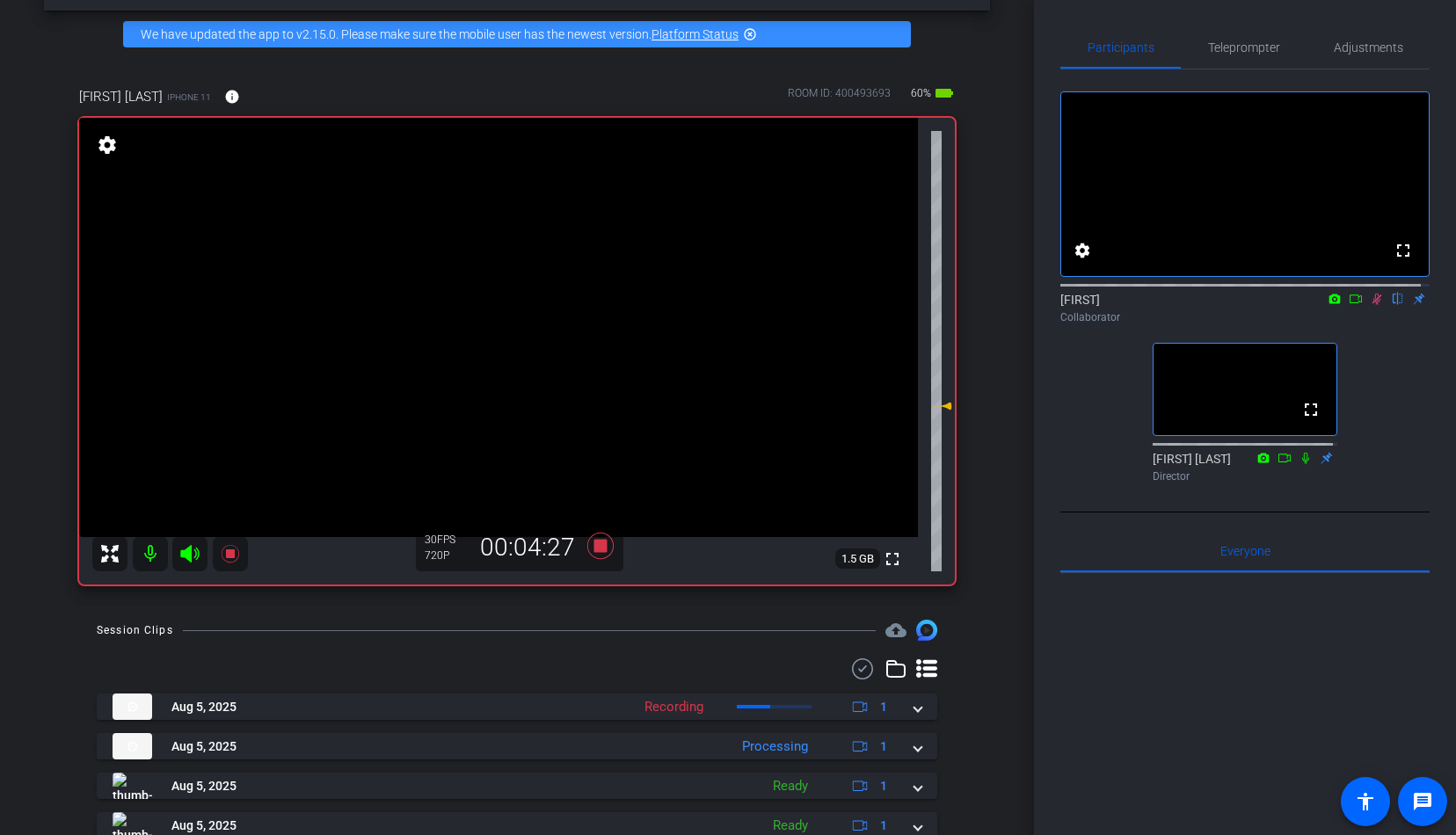 scroll, scrollTop: 0, scrollLeft: 0, axis: both 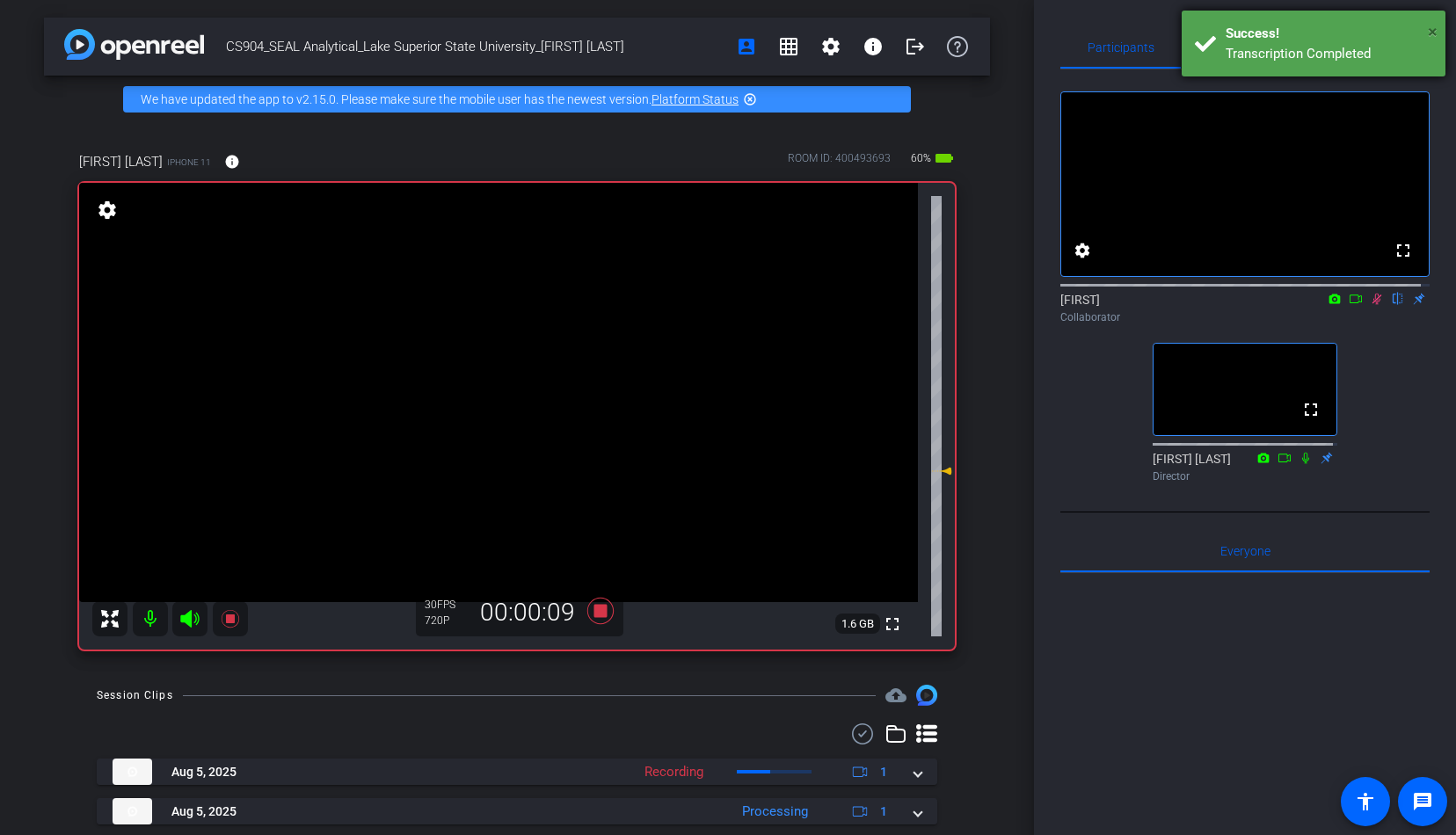 click on "×" at bounding box center [1432, 32] 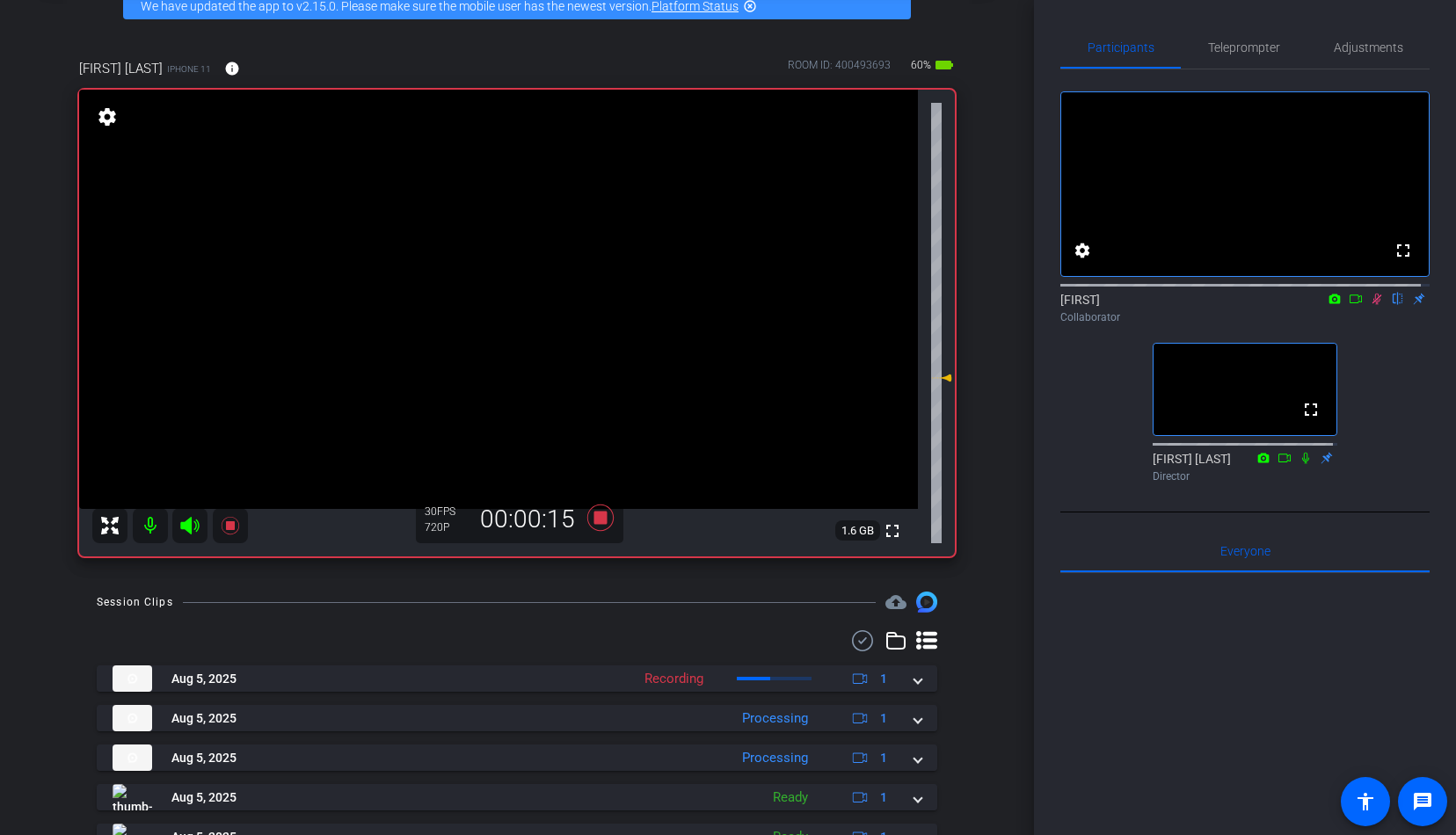 scroll, scrollTop: 0, scrollLeft: 0, axis: both 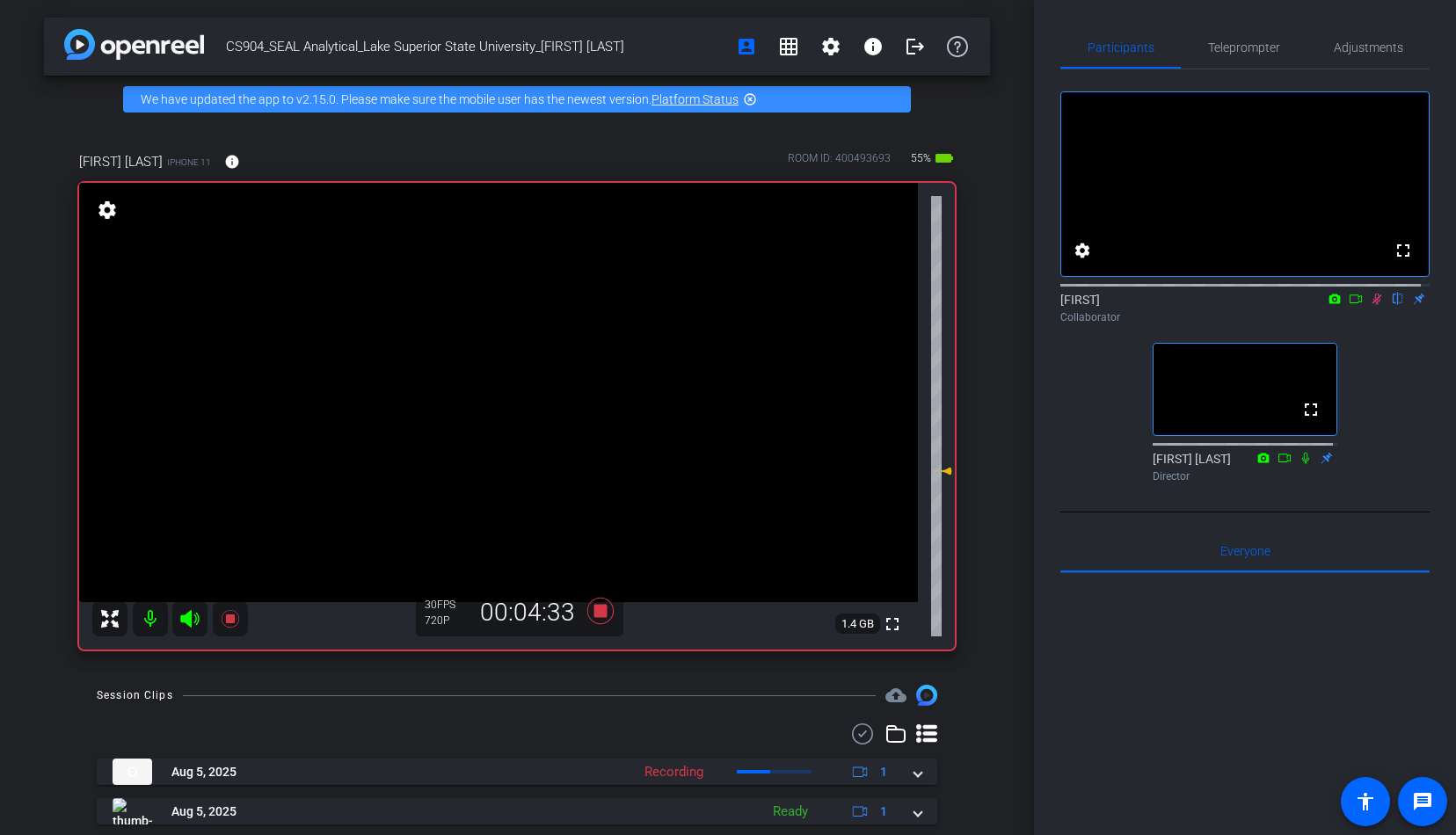 click 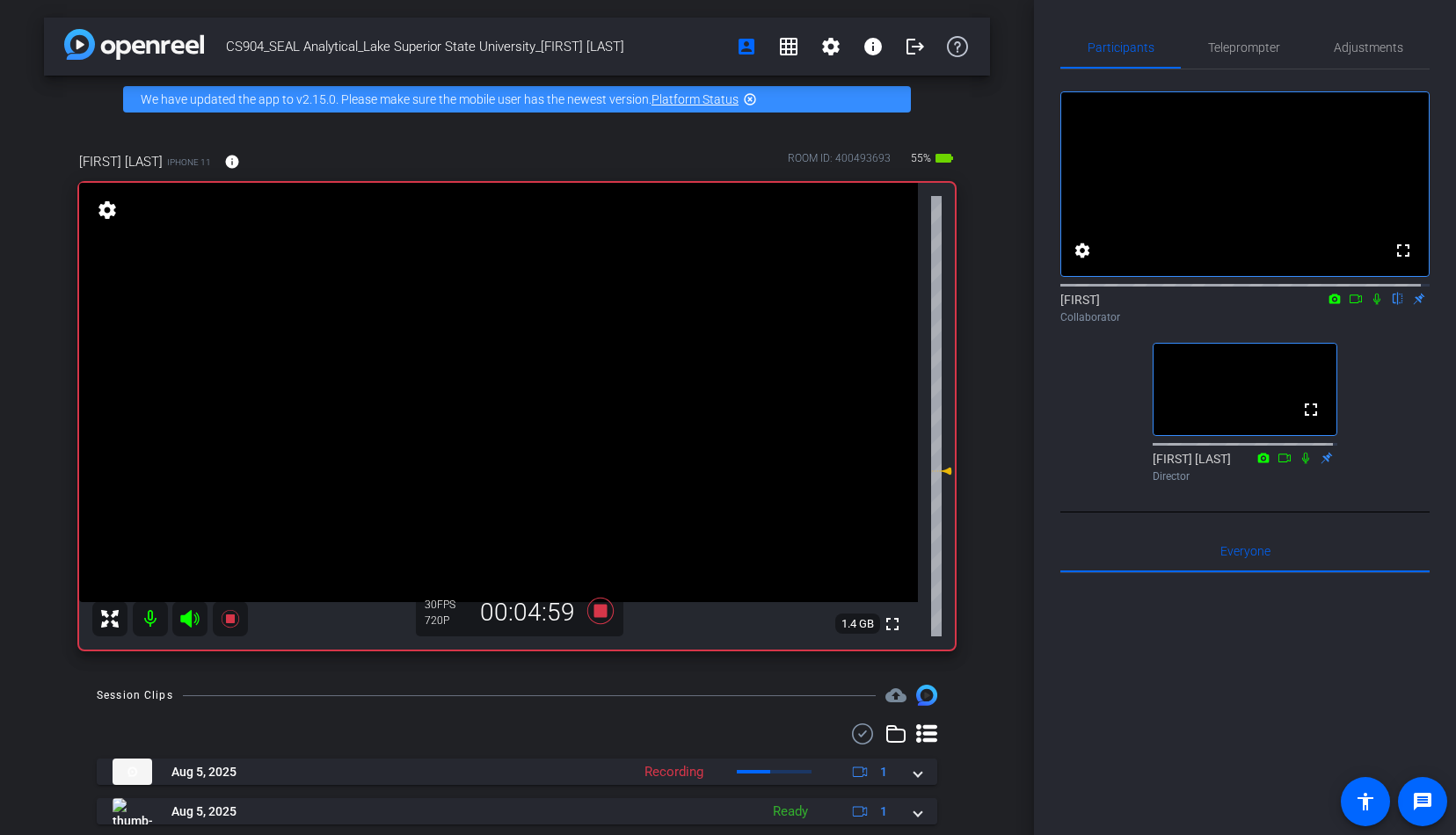 click 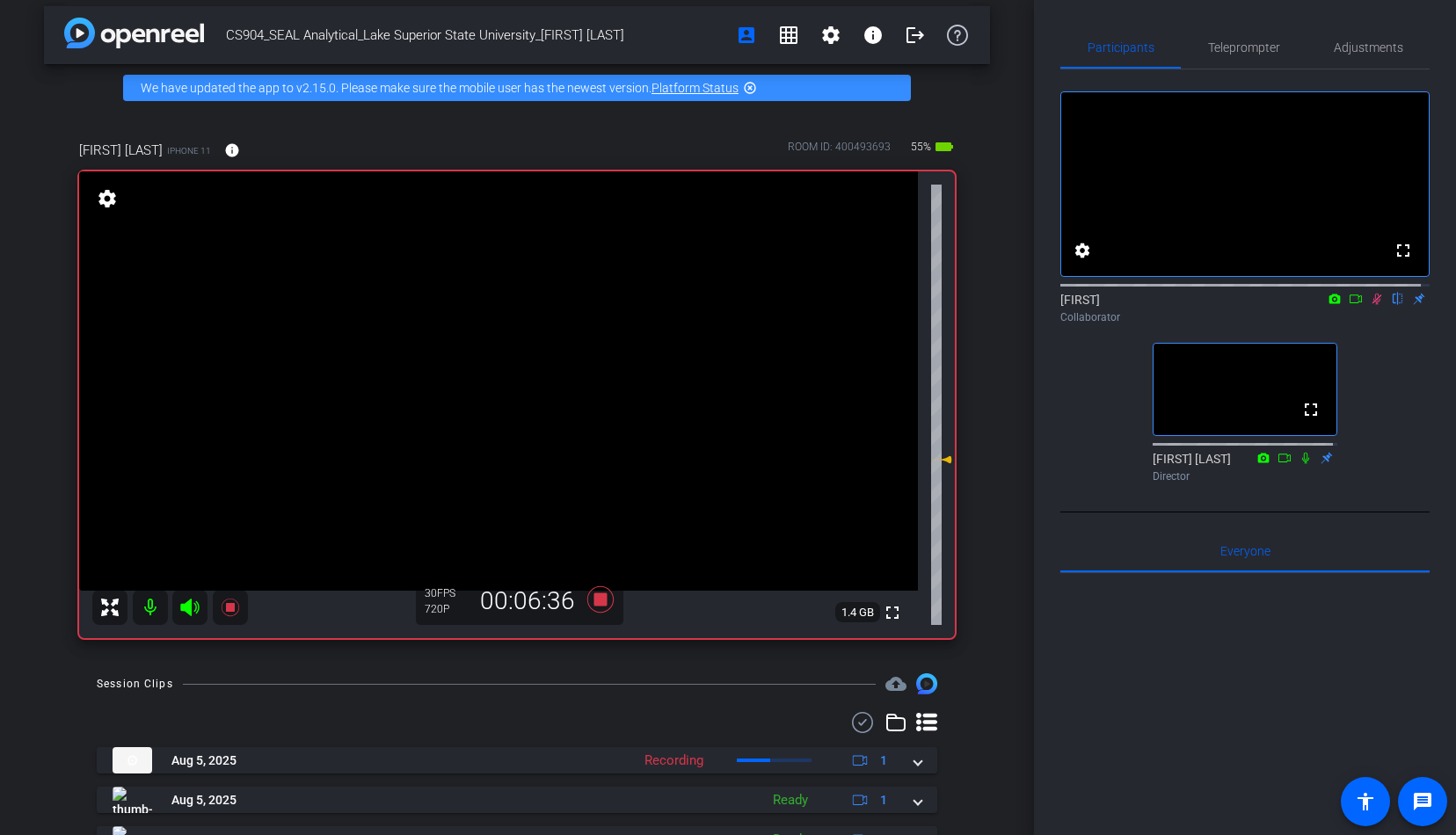 scroll, scrollTop: 10, scrollLeft: 0, axis: vertical 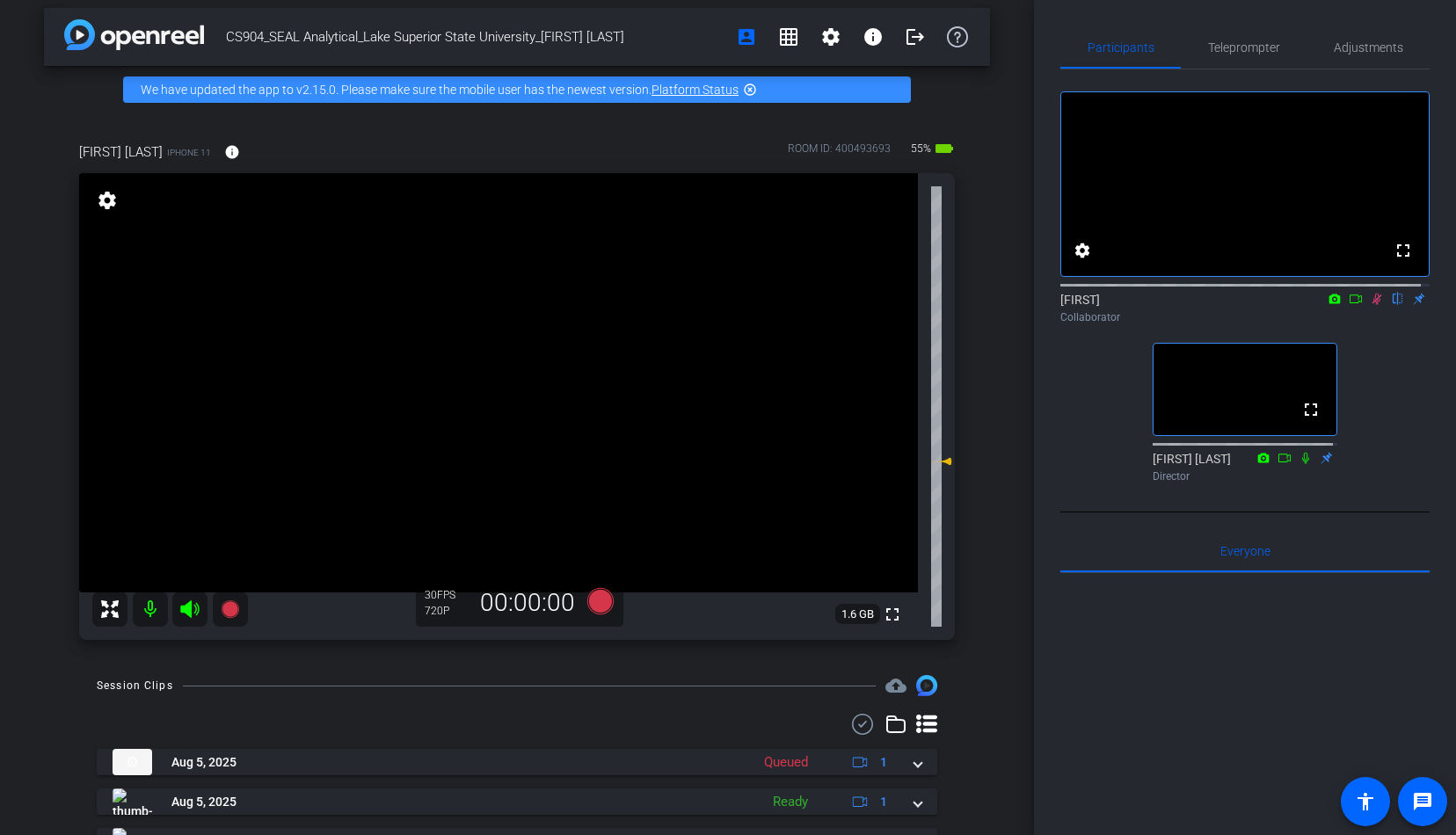click 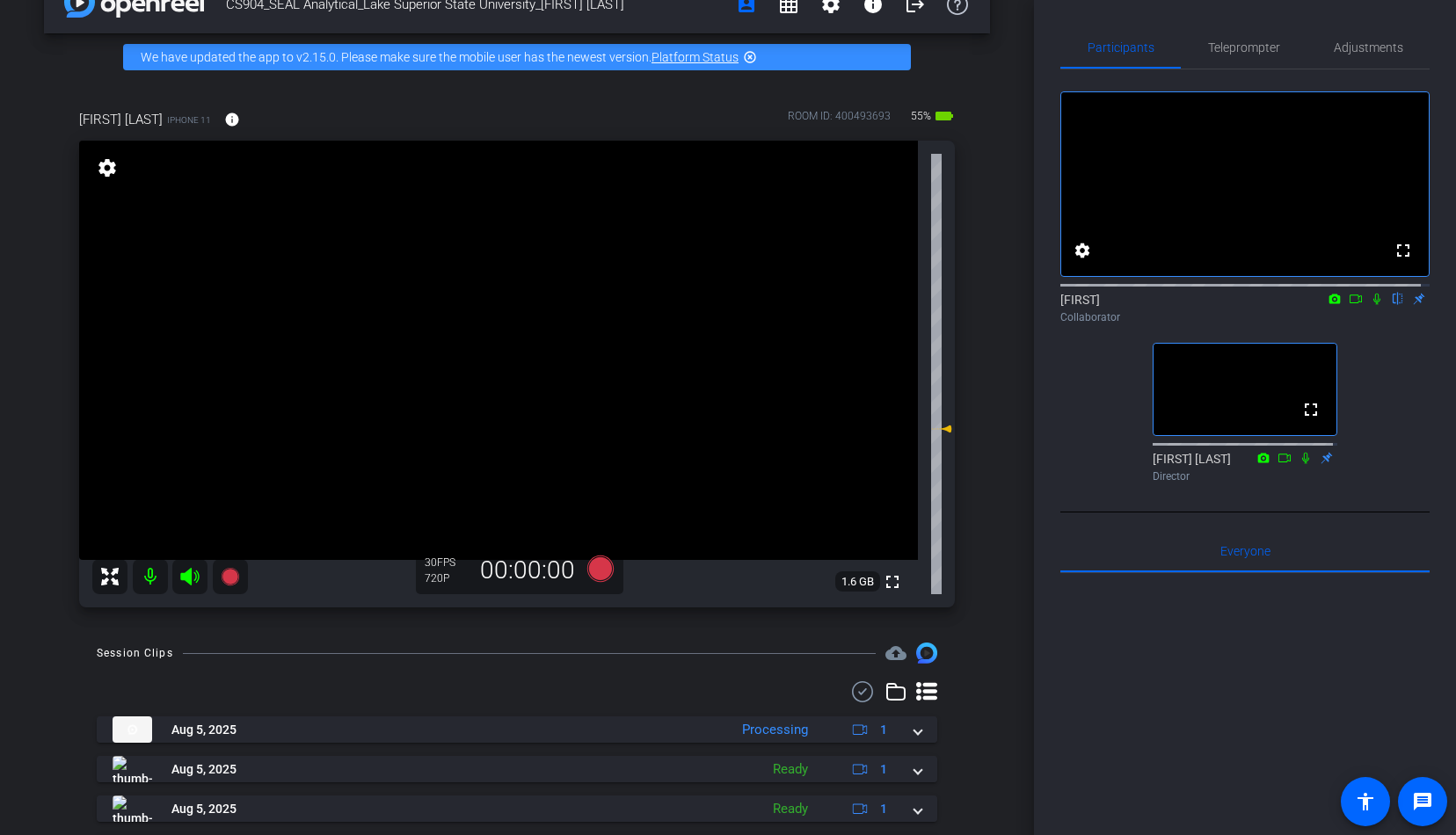 scroll, scrollTop: 0, scrollLeft: 0, axis: both 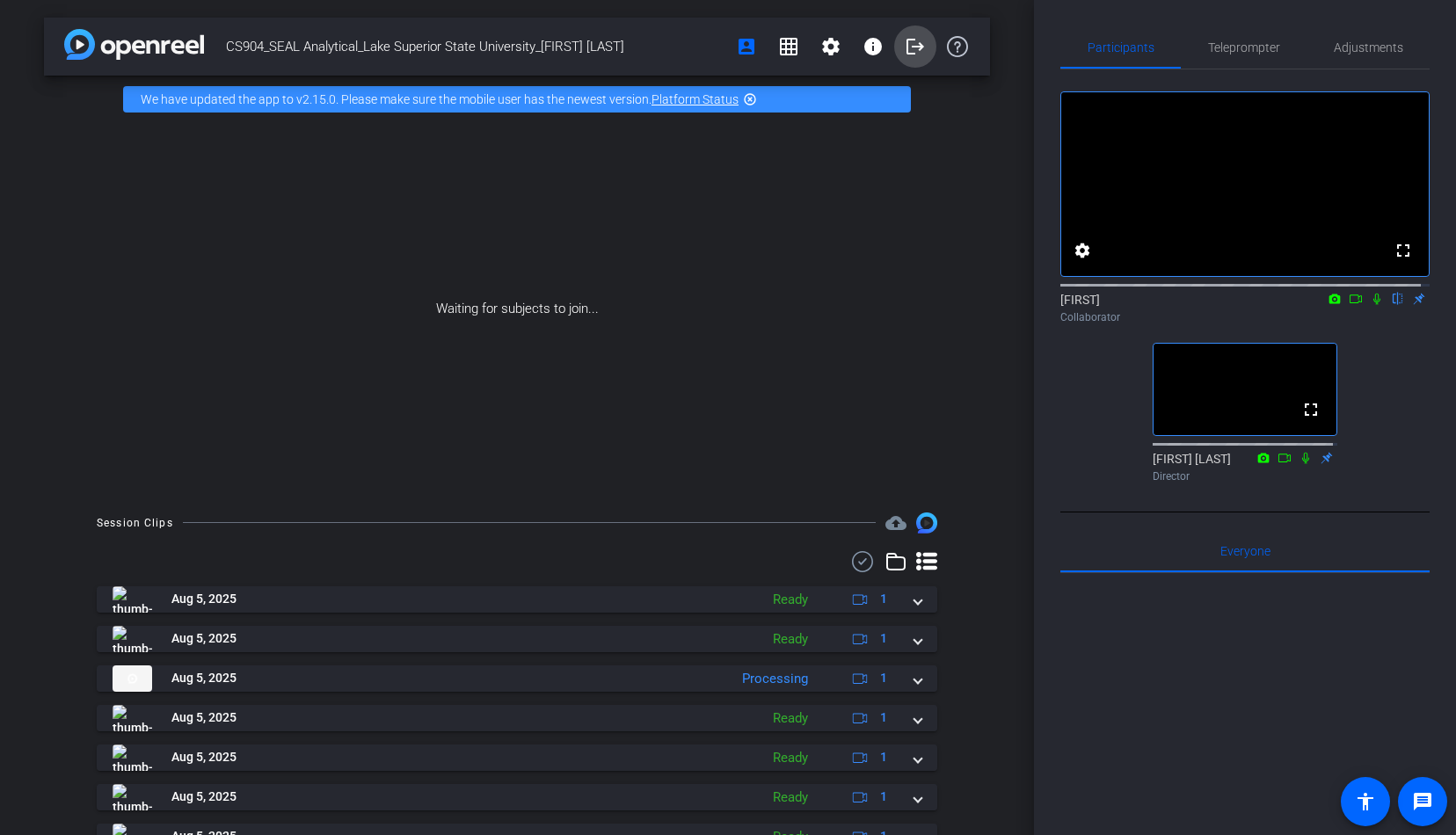 click on "logout" at bounding box center (915, 47) 